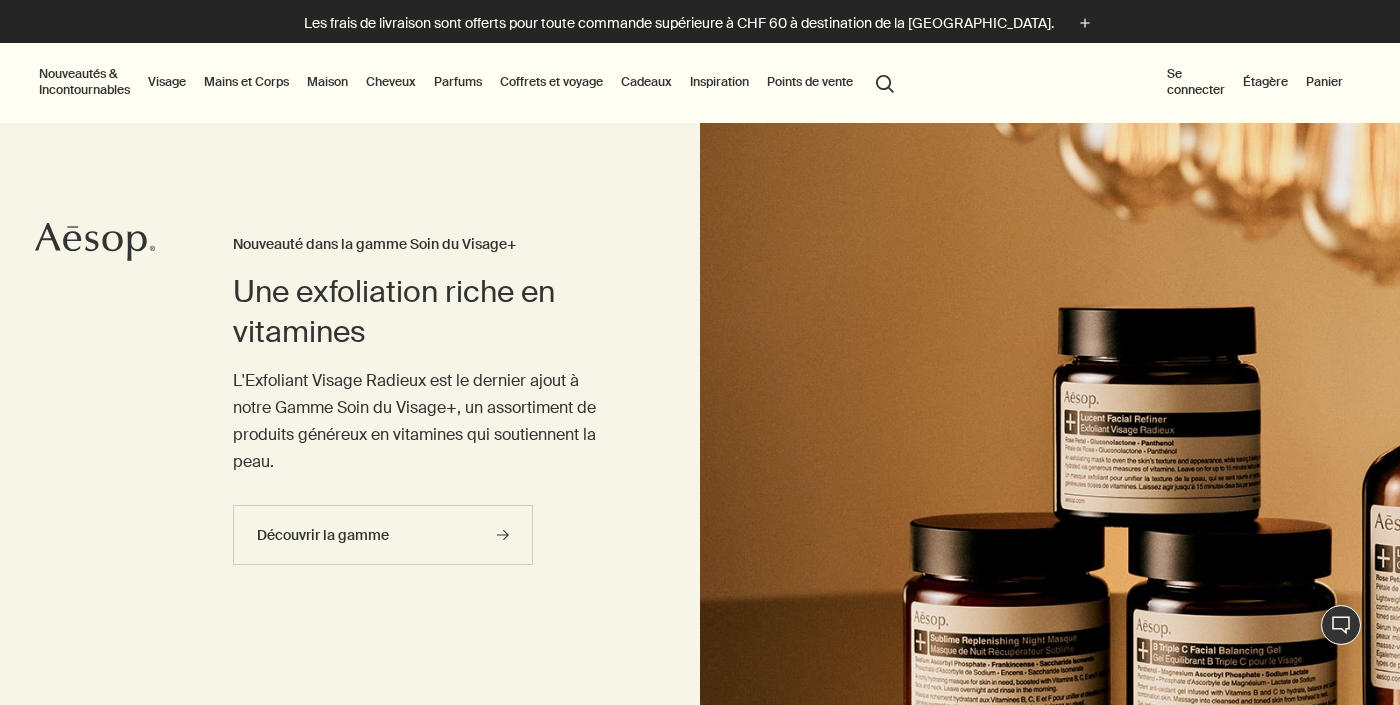 scroll, scrollTop: 0, scrollLeft: 0, axis: both 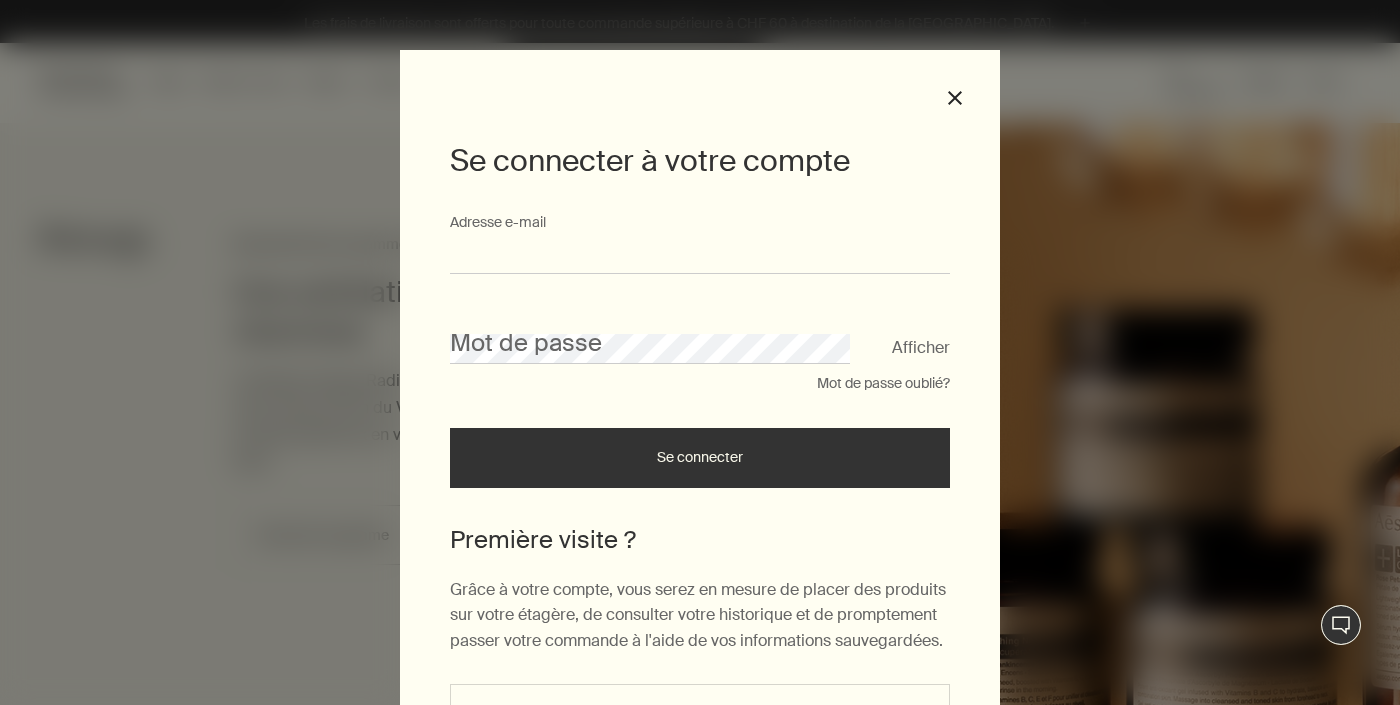 click on "Adresse e-mail" at bounding box center [700, 255] 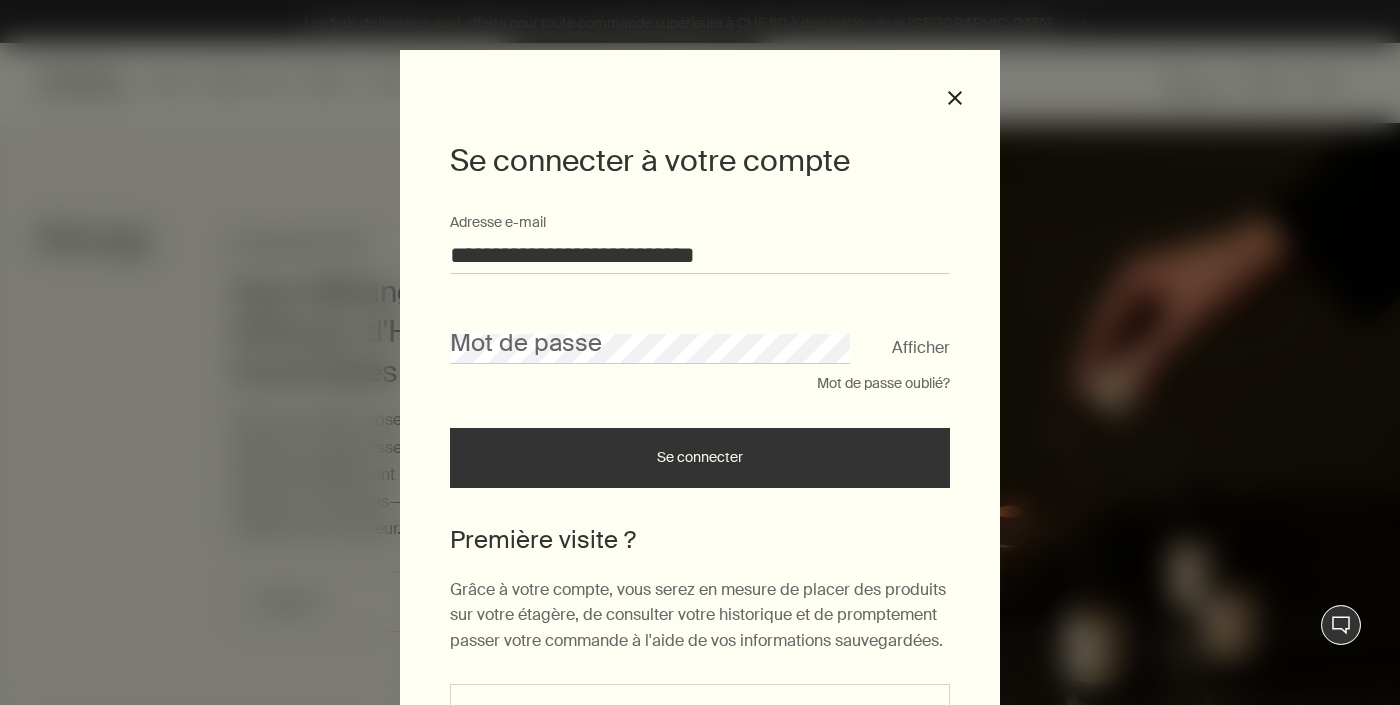 type on "**********" 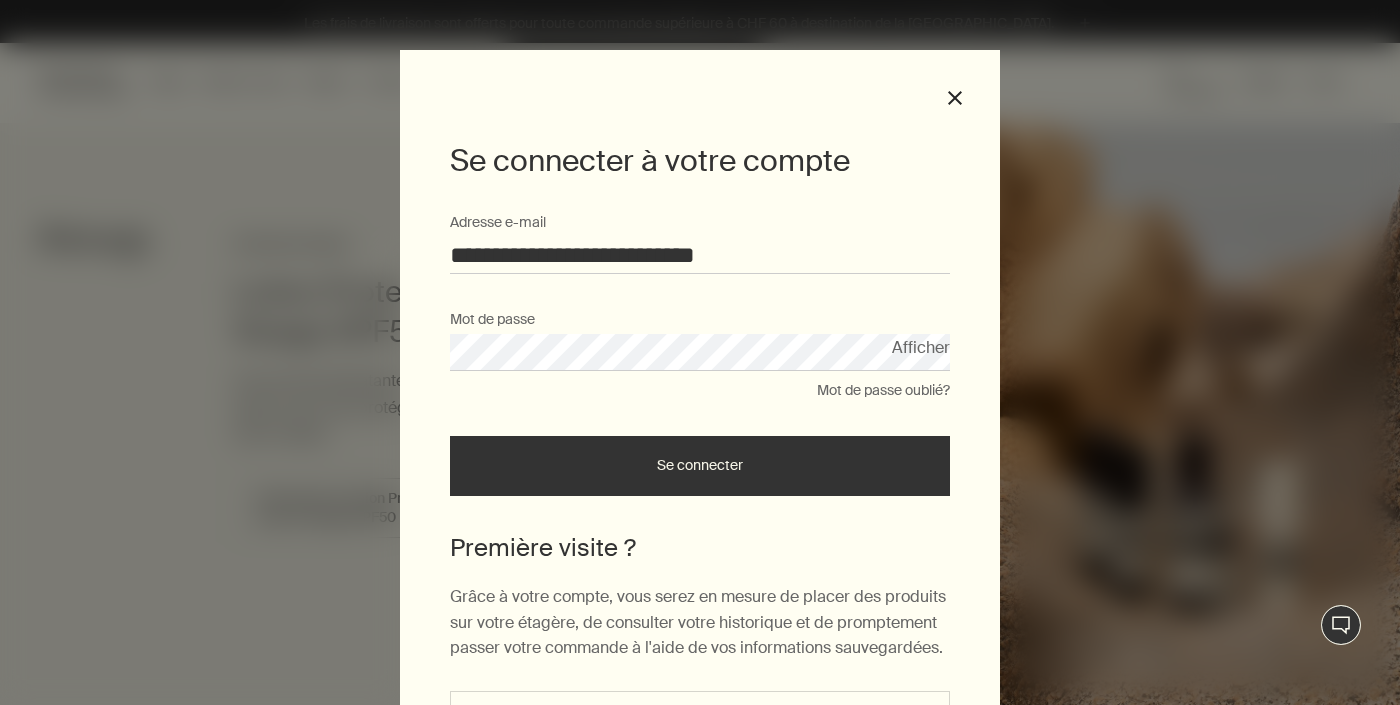 click on "Se connecter" at bounding box center [700, 466] 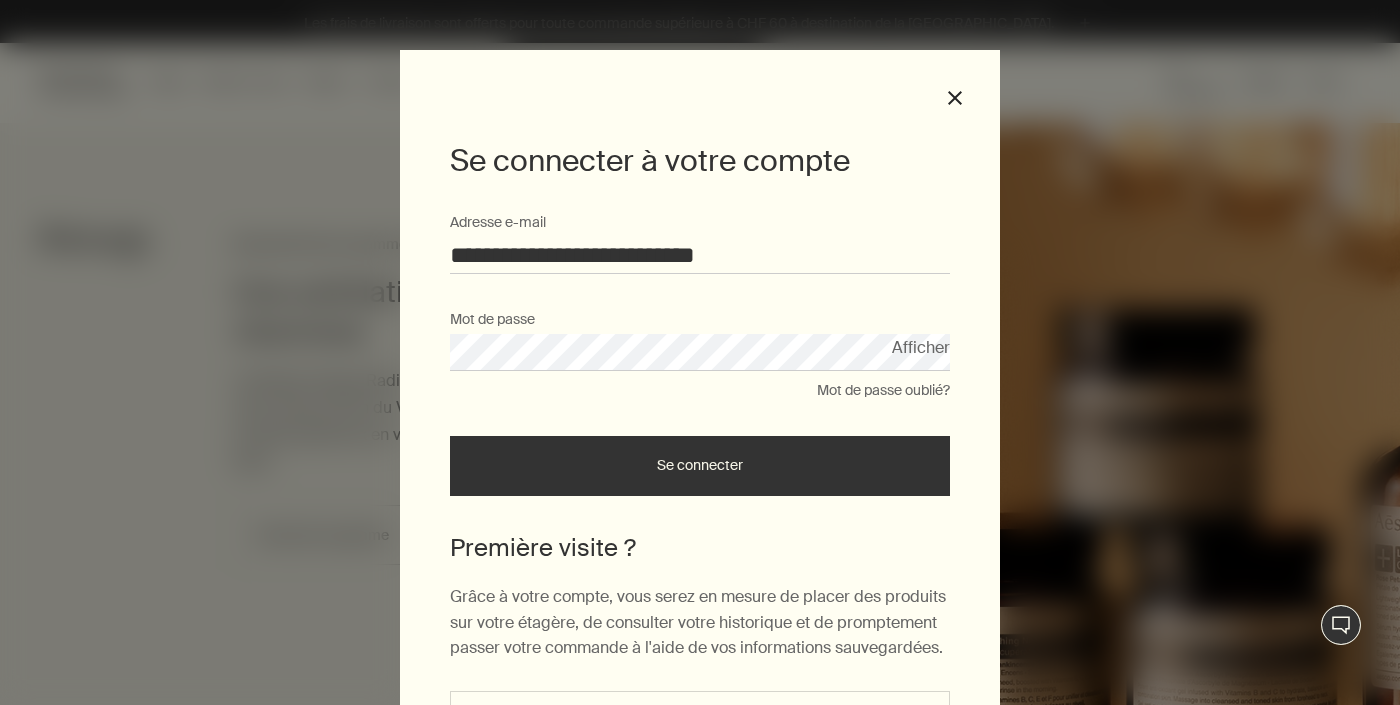 click on "Se connecter" at bounding box center [700, 466] 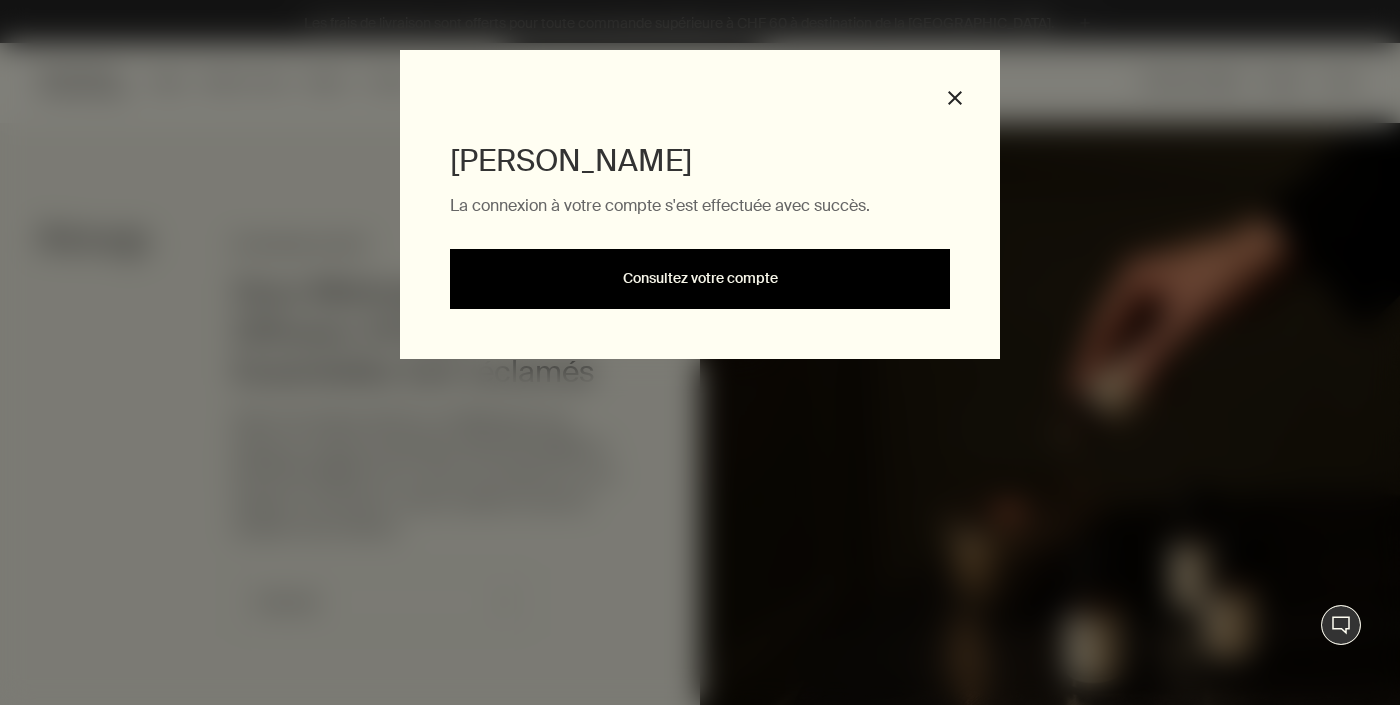 click on "Consultez votre compte" at bounding box center [700, 279] 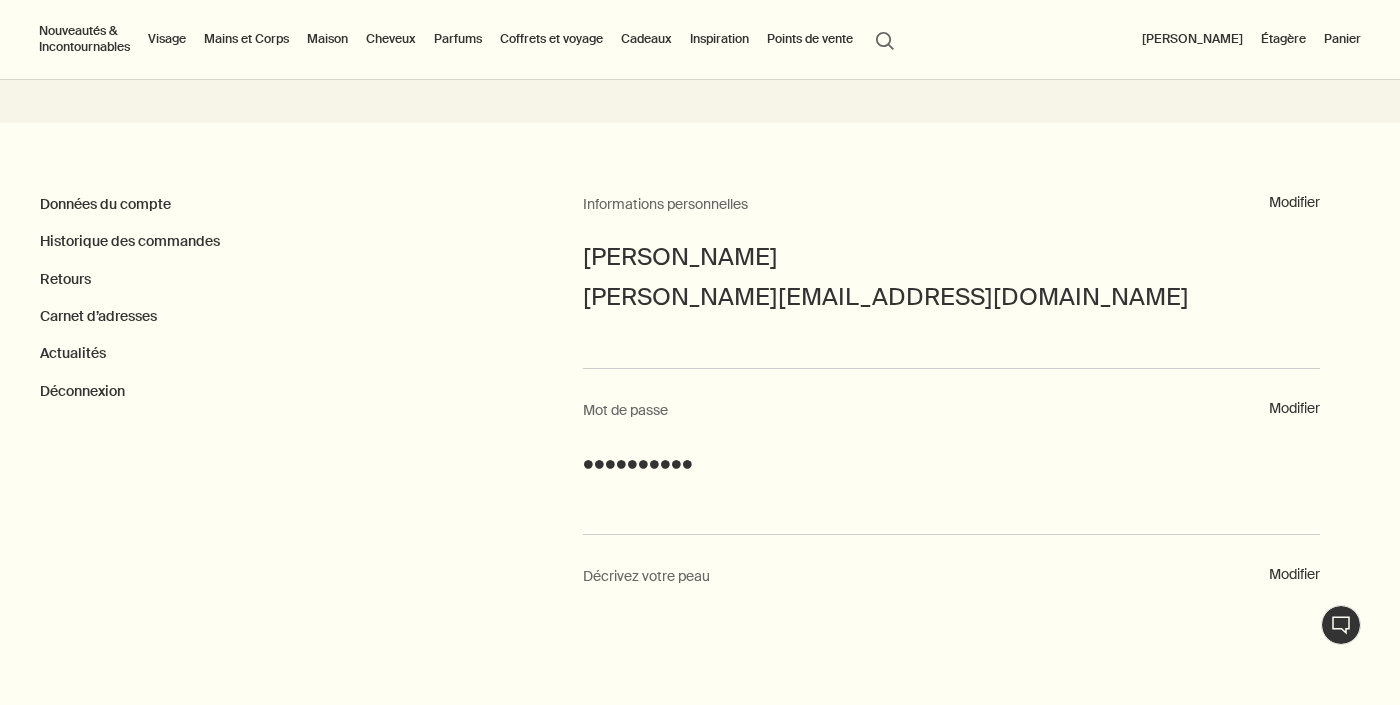 scroll, scrollTop: 0, scrollLeft: 0, axis: both 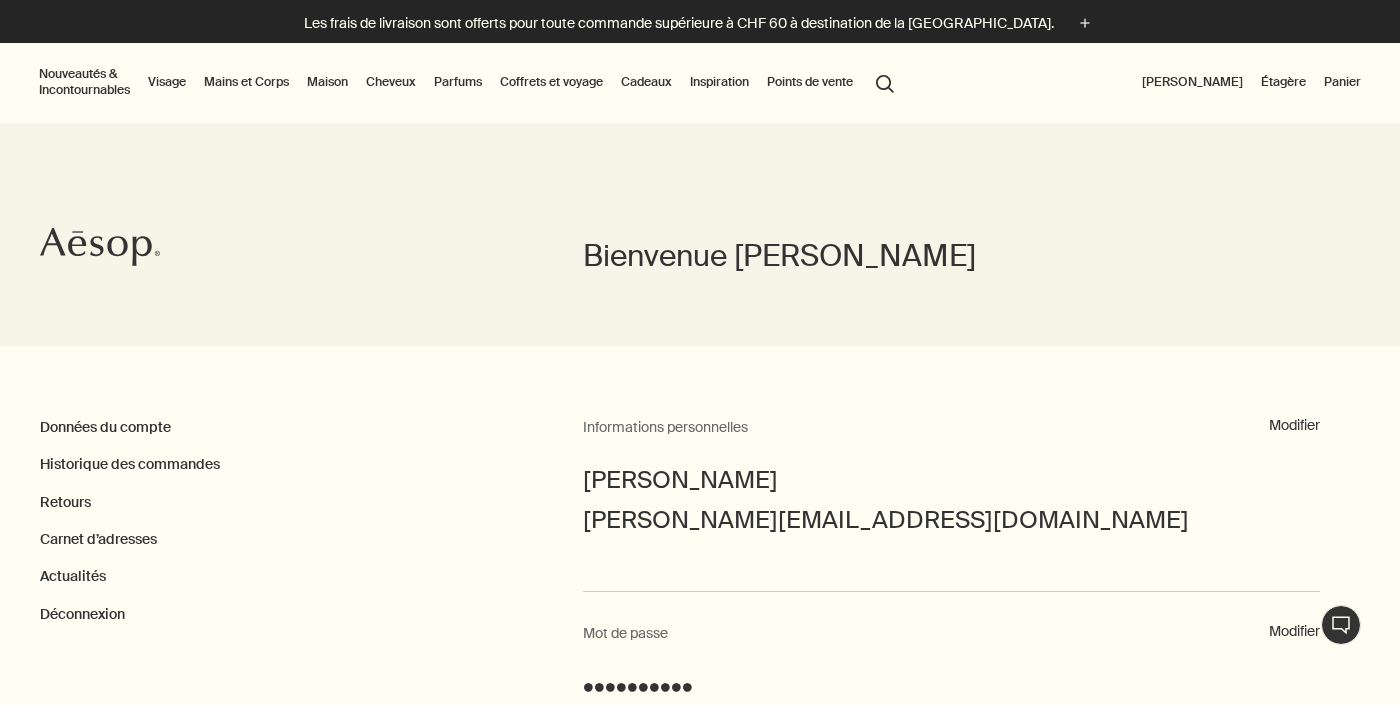 click on "Visage" at bounding box center [167, 82] 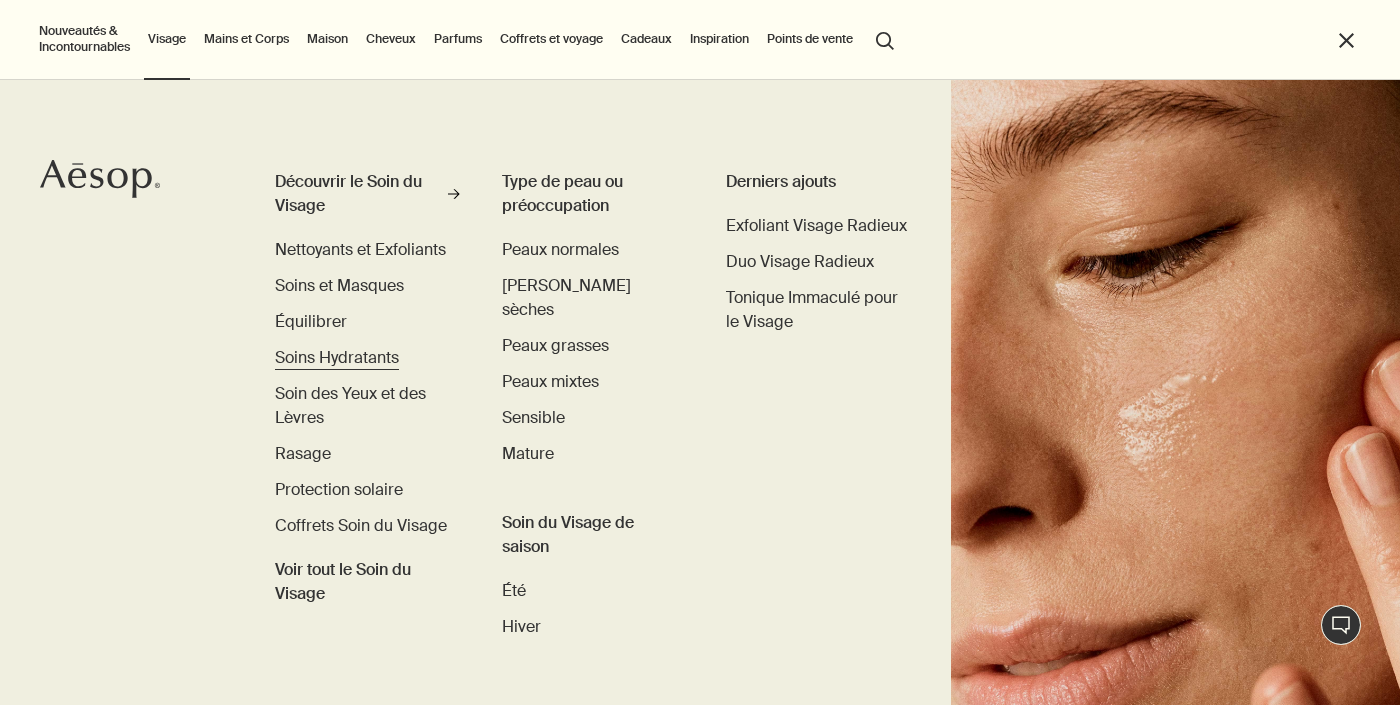 click on "Soins Hydratants" at bounding box center [337, 357] 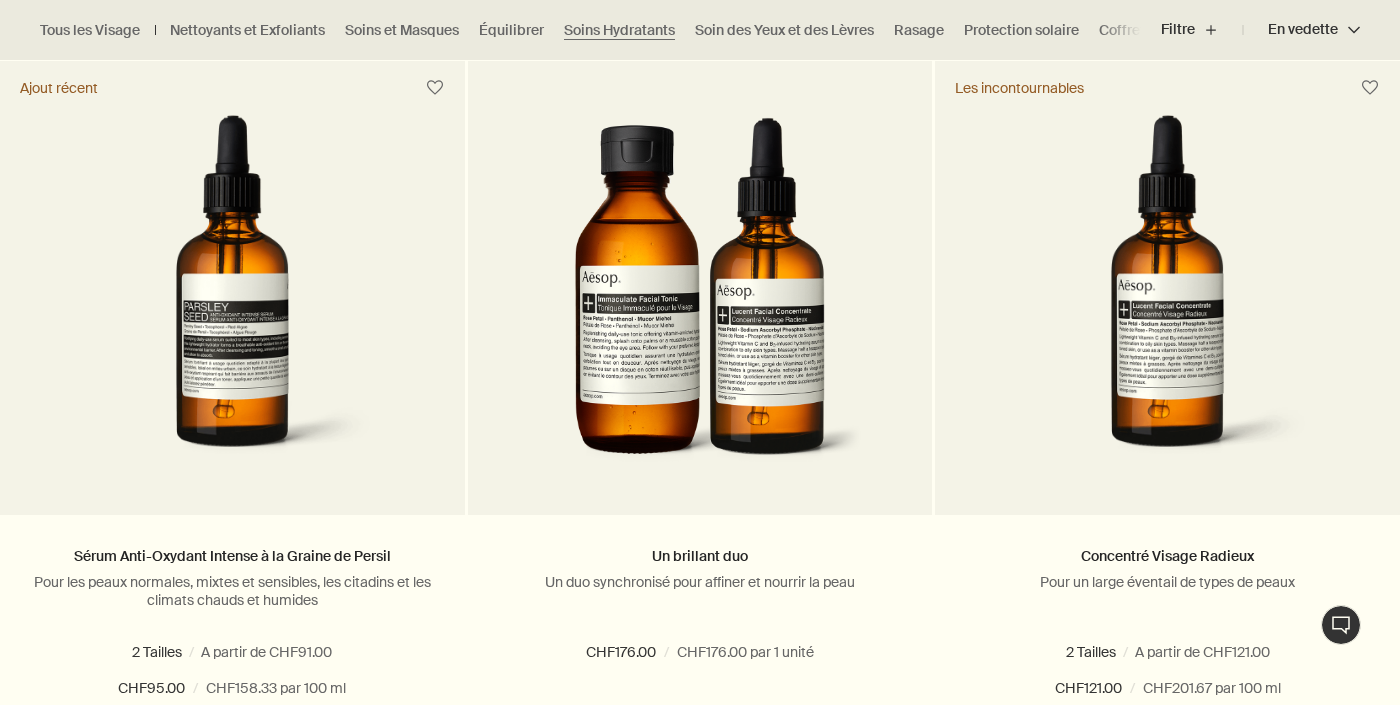scroll, scrollTop: 1320, scrollLeft: 0, axis: vertical 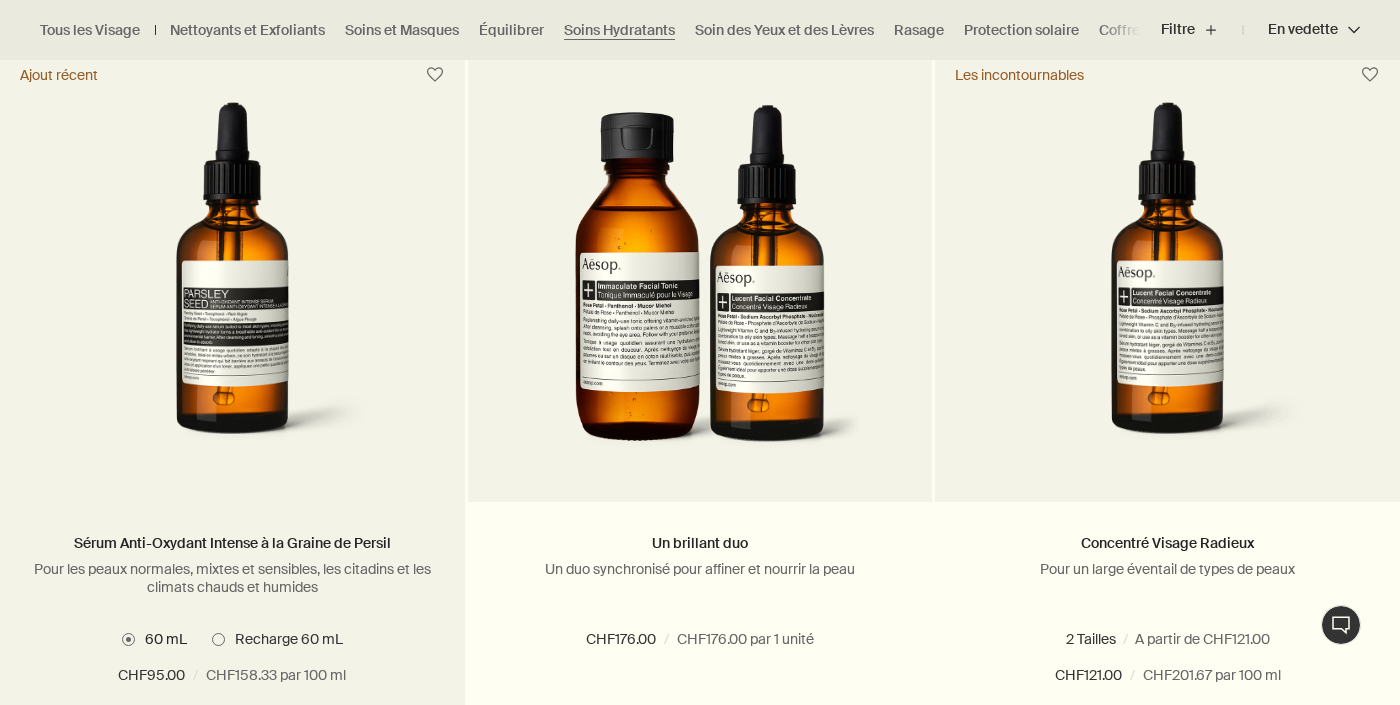 click at bounding box center (232, 287) 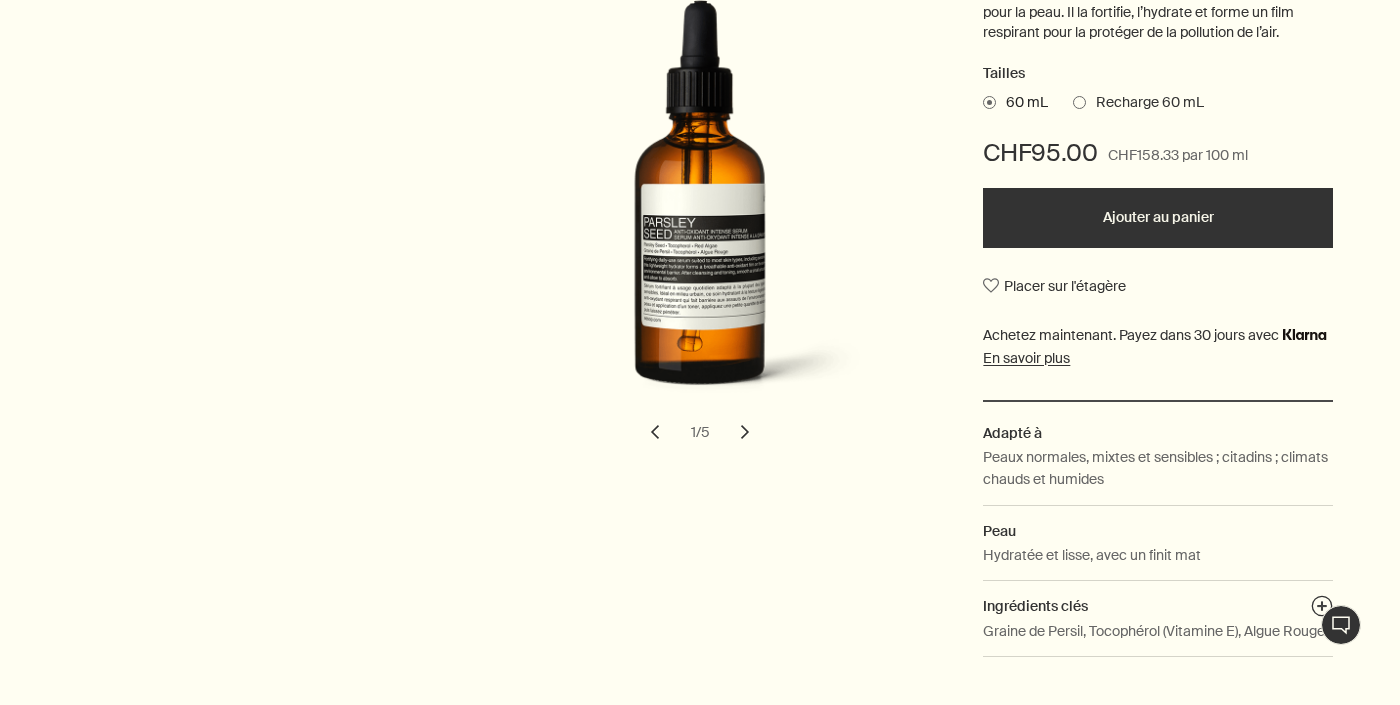 scroll, scrollTop: 544, scrollLeft: 0, axis: vertical 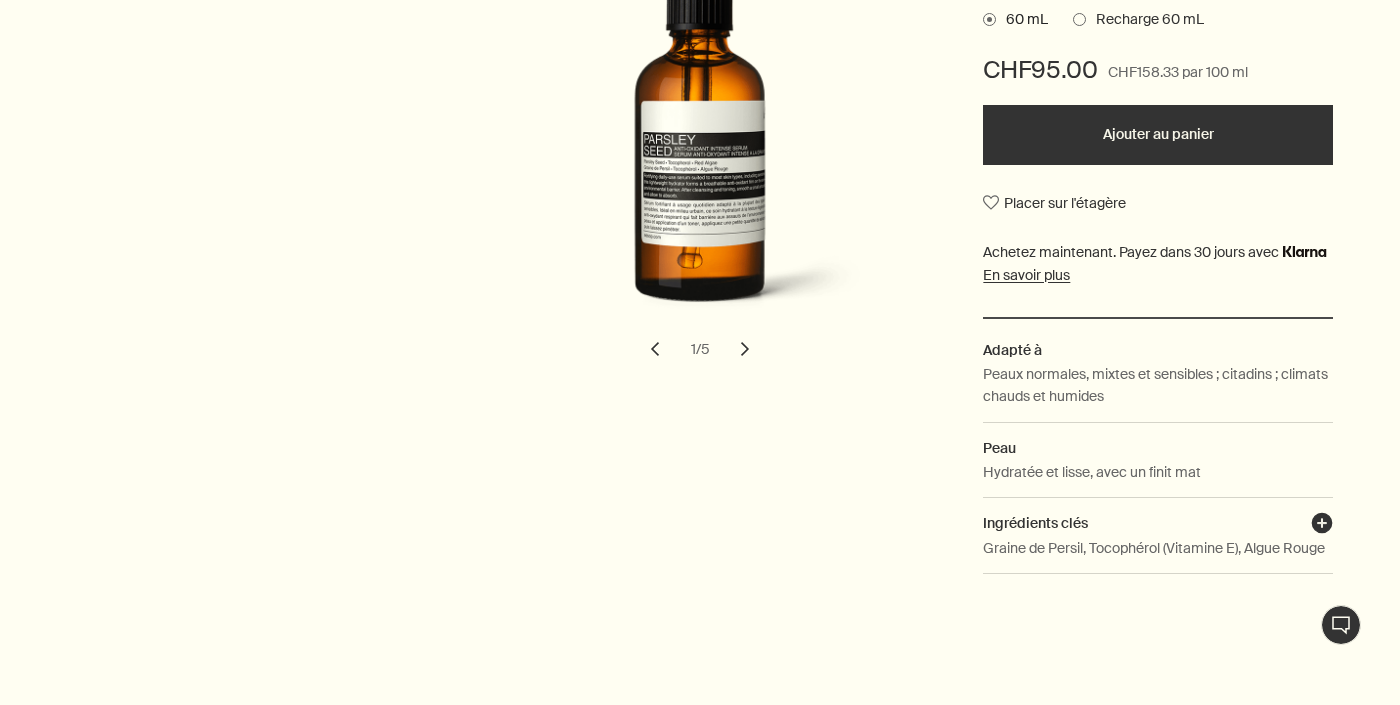 click on "plusAndCloseWithCircle" at bounding box center [1322, 526] 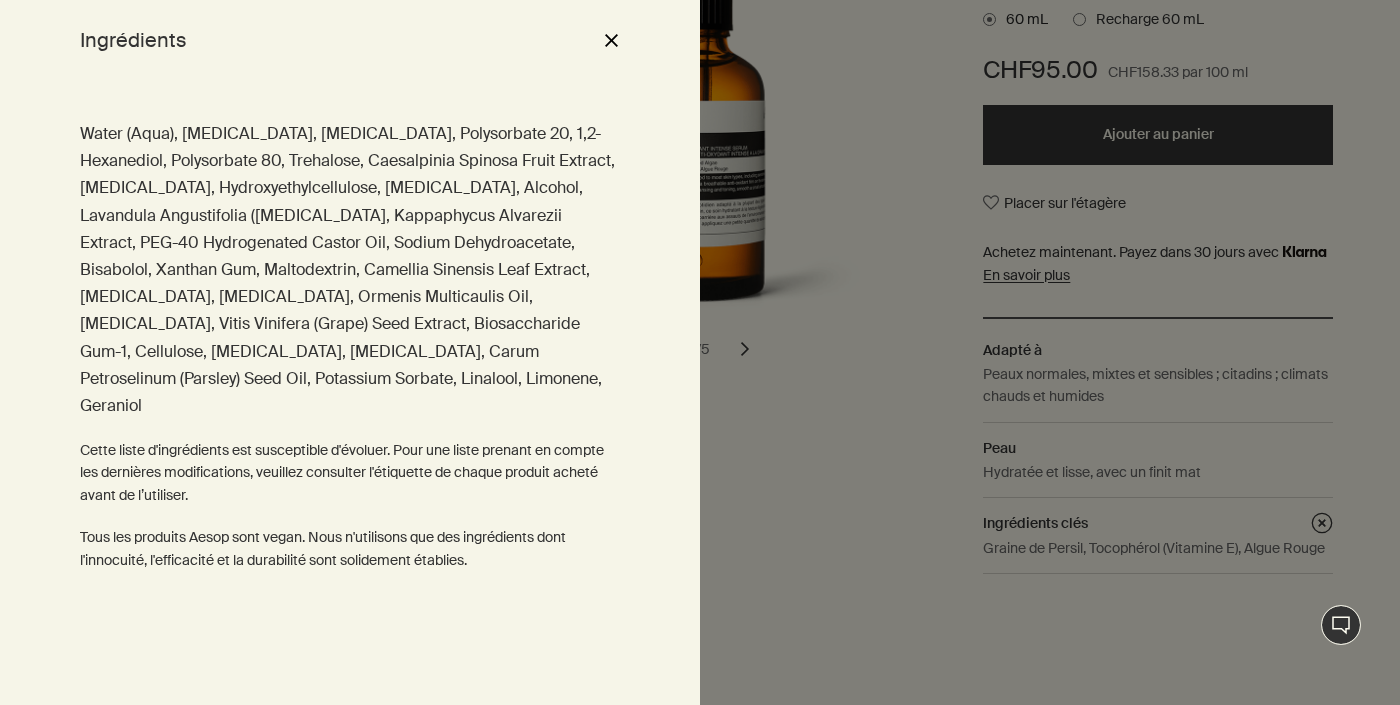 click on "close" at bounding box center [611, 40] 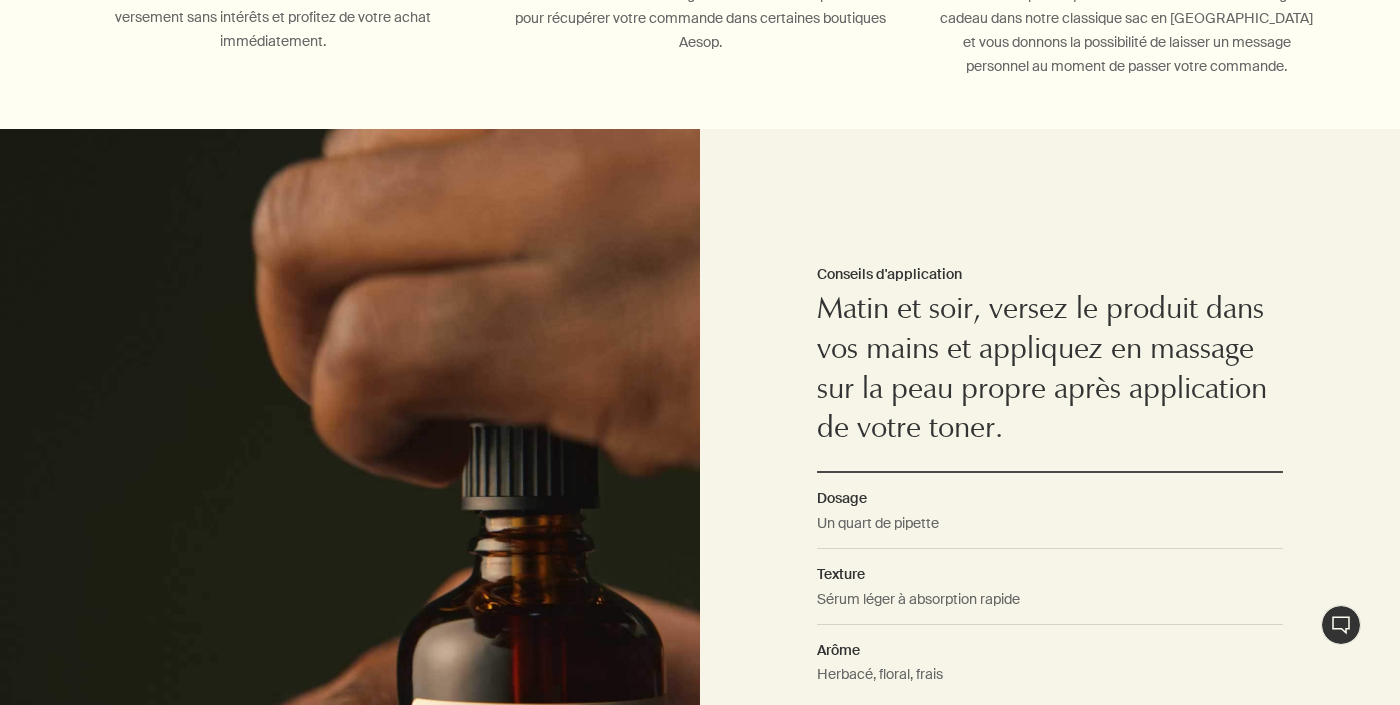 scroll, scrollTop: 1386, scrollLeft: 0, axis: vertical 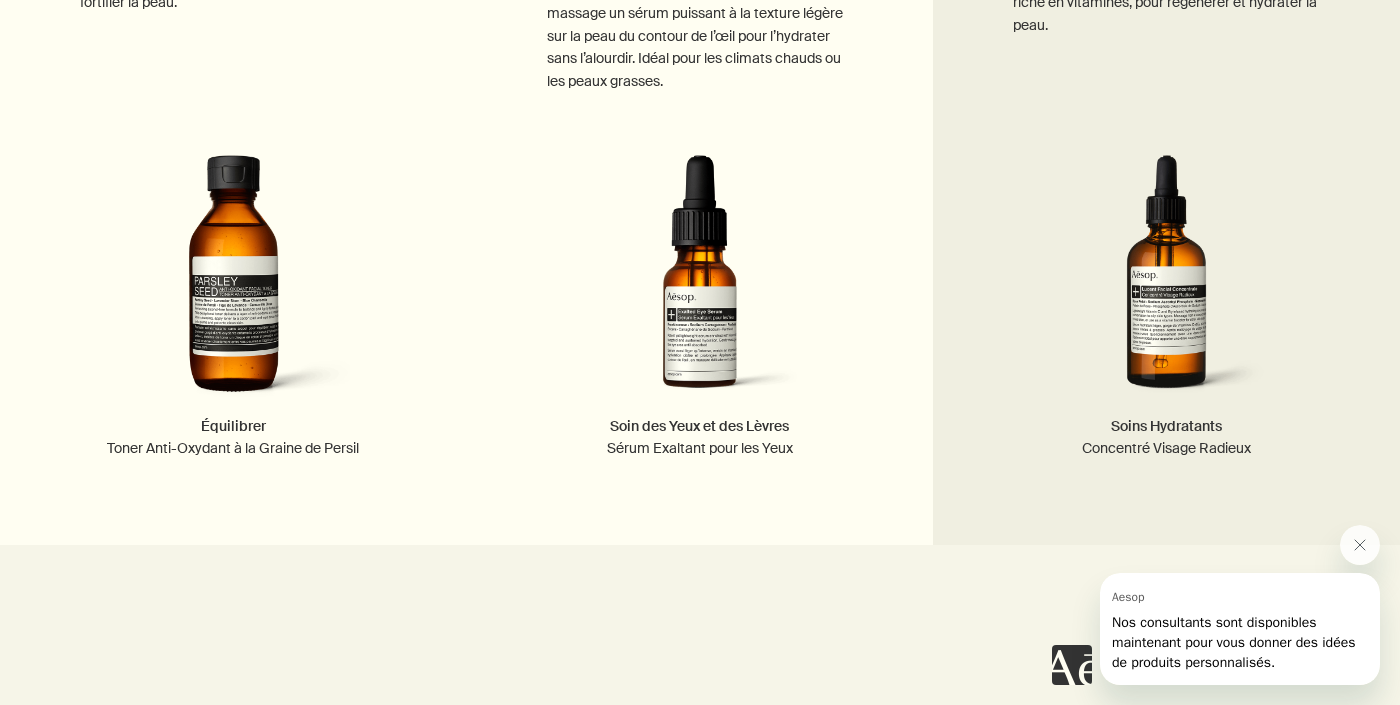 click at bounding box center [1166, 285] 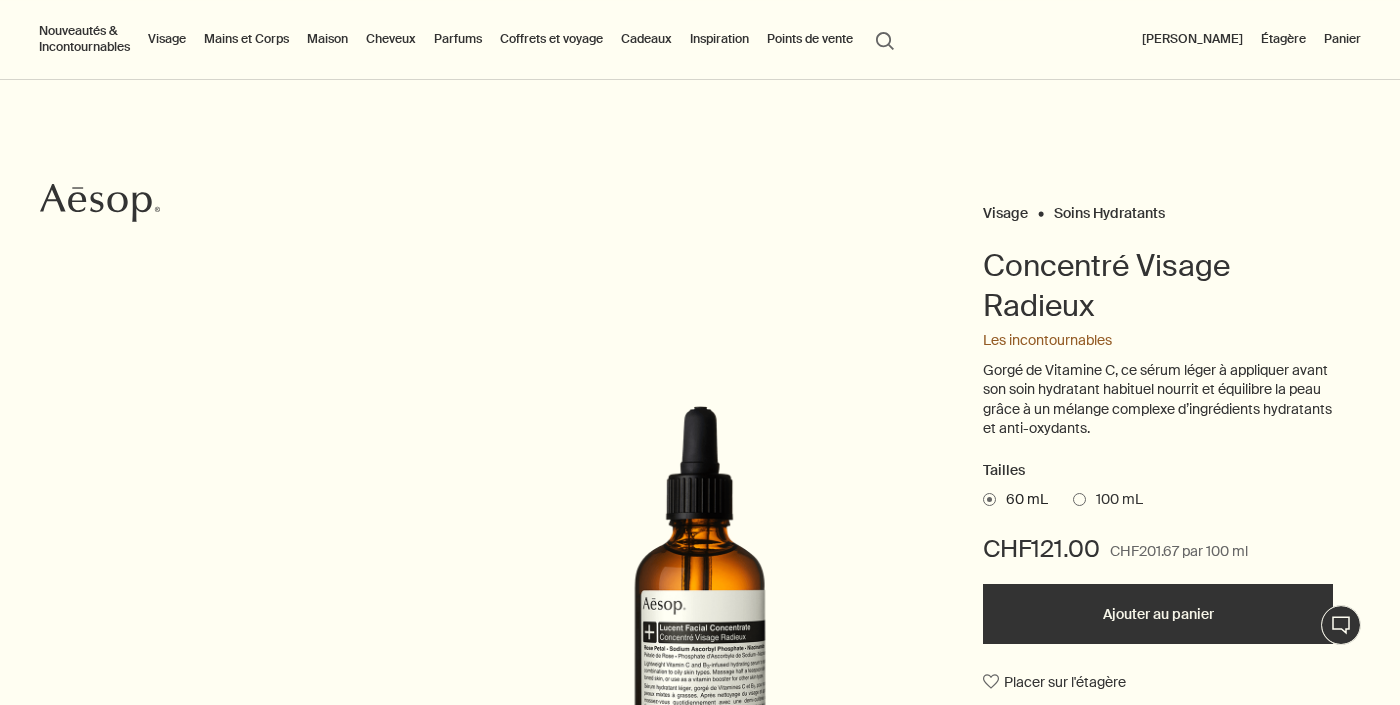 scroll, scrollTop: 0, scrollLeft: 0, axis: both 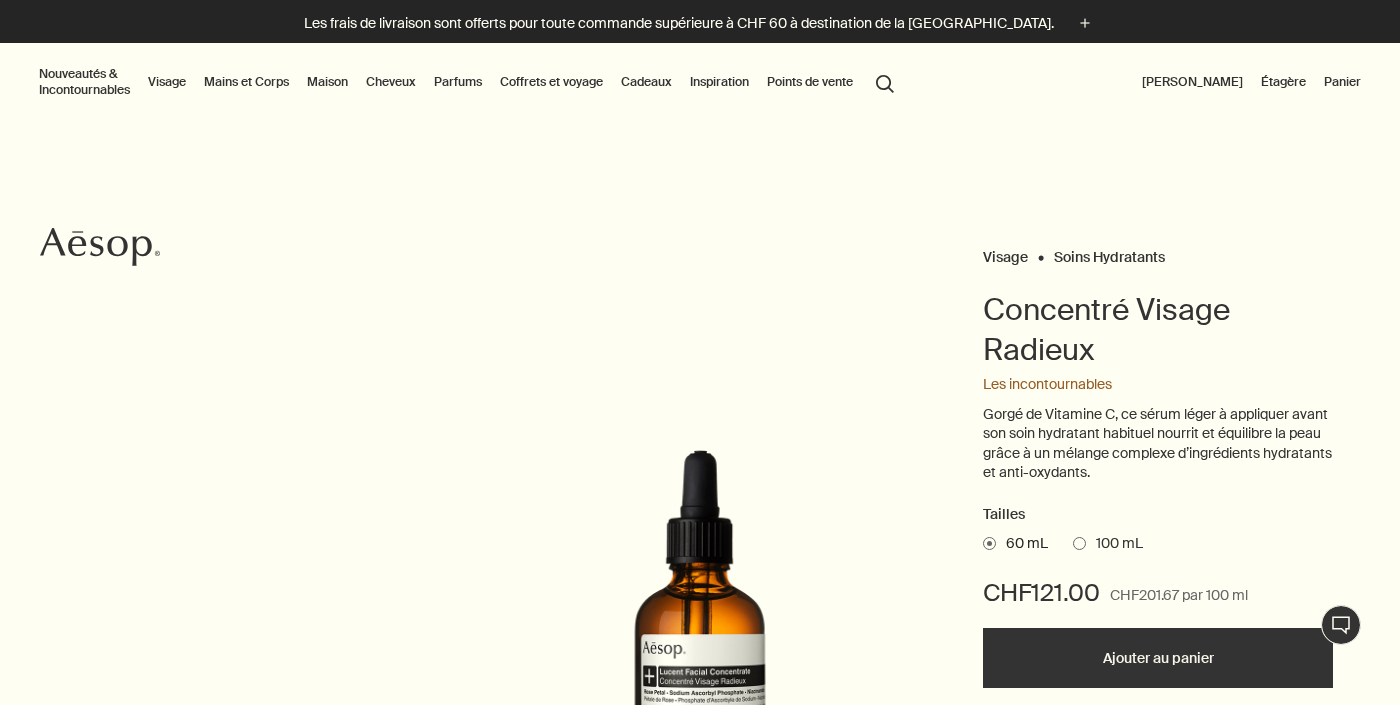 click on "Visage" at bounding box center [167, 82] 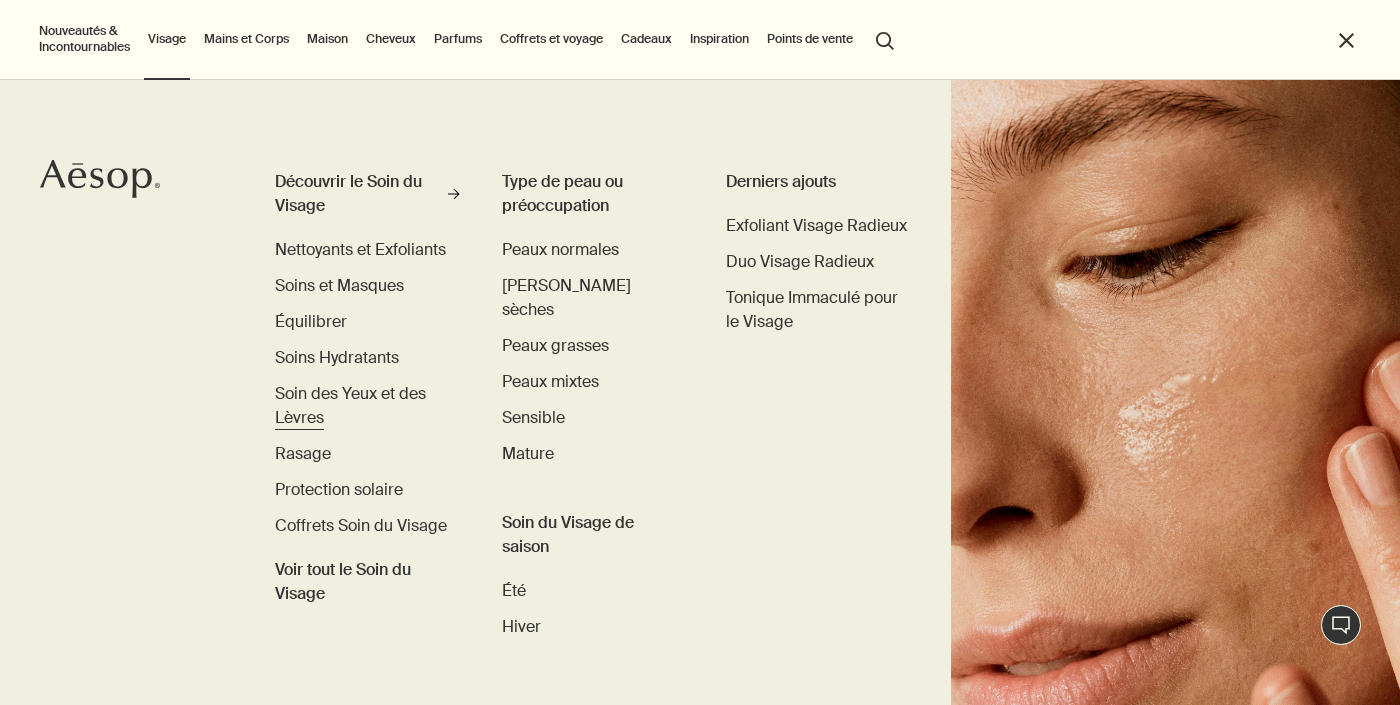 click on "Soin des Yeux et des Lèvres" at bounding box center [350, 405] 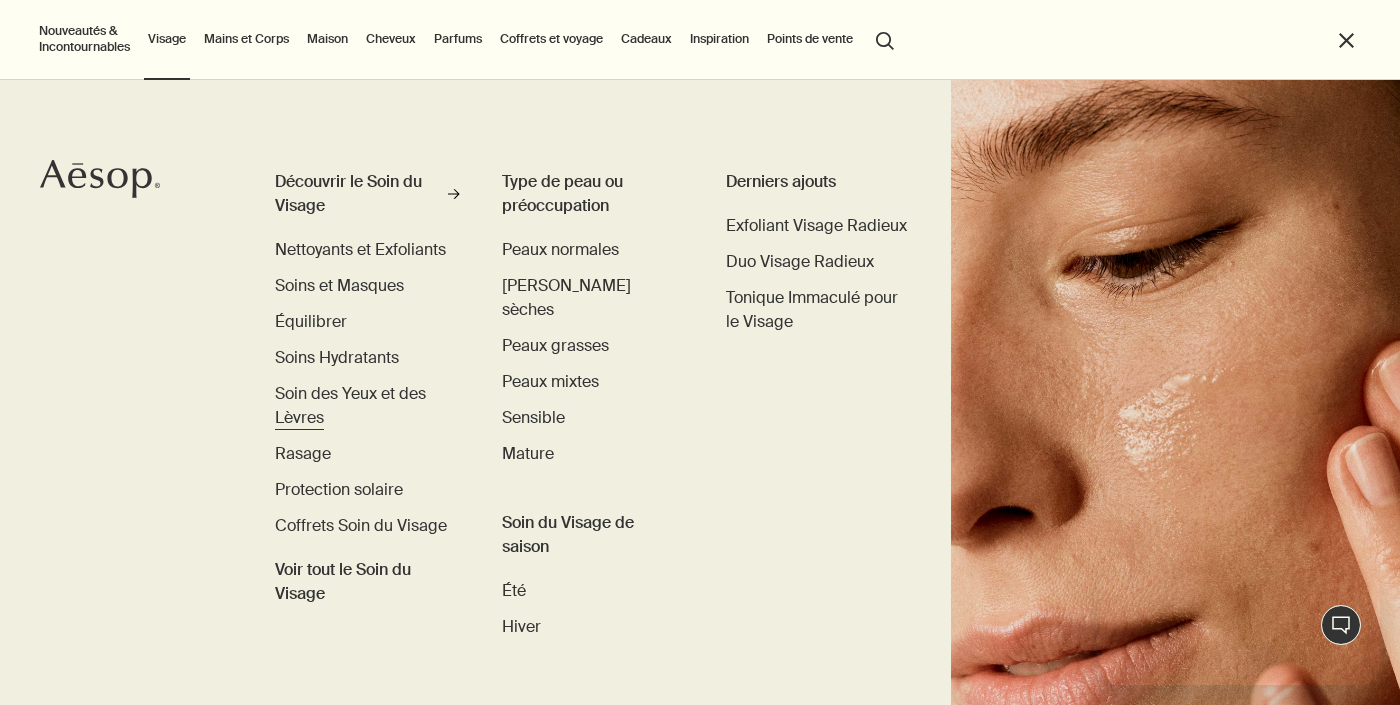 scroll, scrollTop: 0, scrollLeft: 0, axis: both 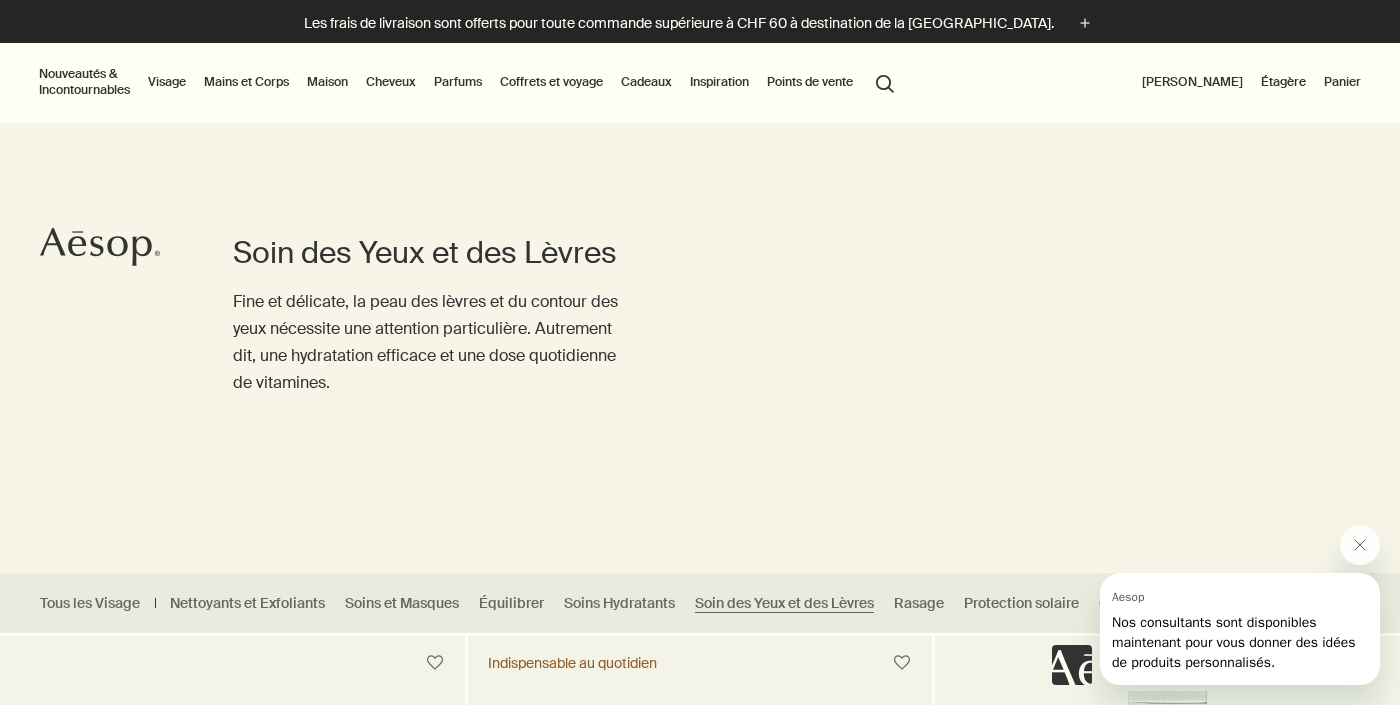click on "Visage" at bounding box center (167, 82) 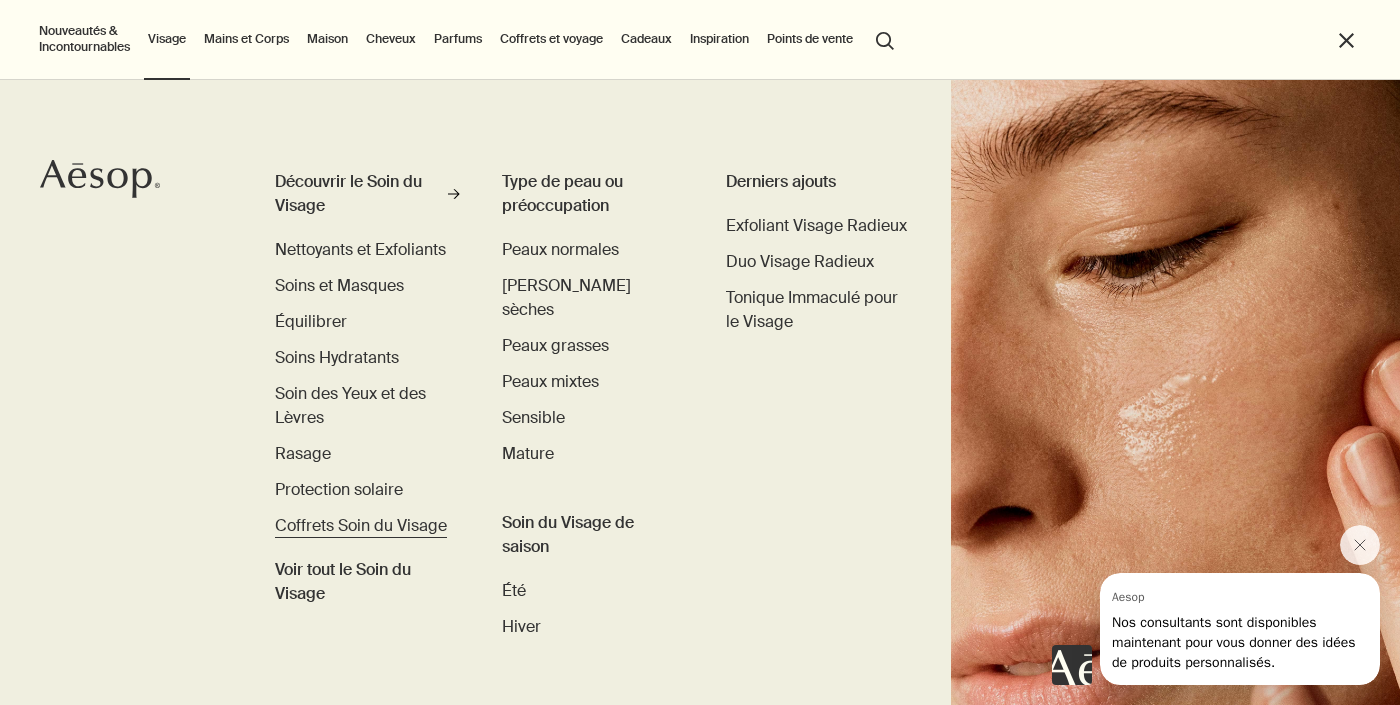 click on "Coffrets Soin du Visage" at bounding box center (361, 525) 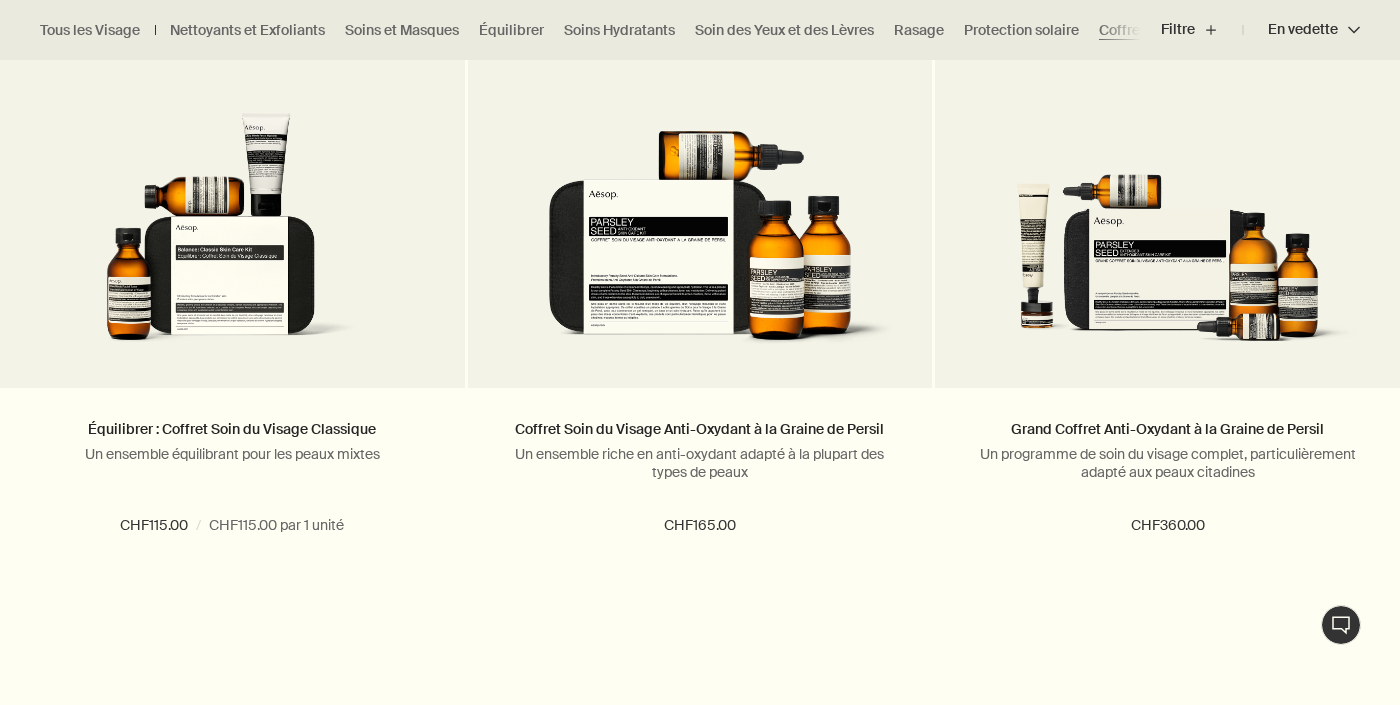 scroll, scrollTop: 700, scrollLeft: 0, axis: vertical 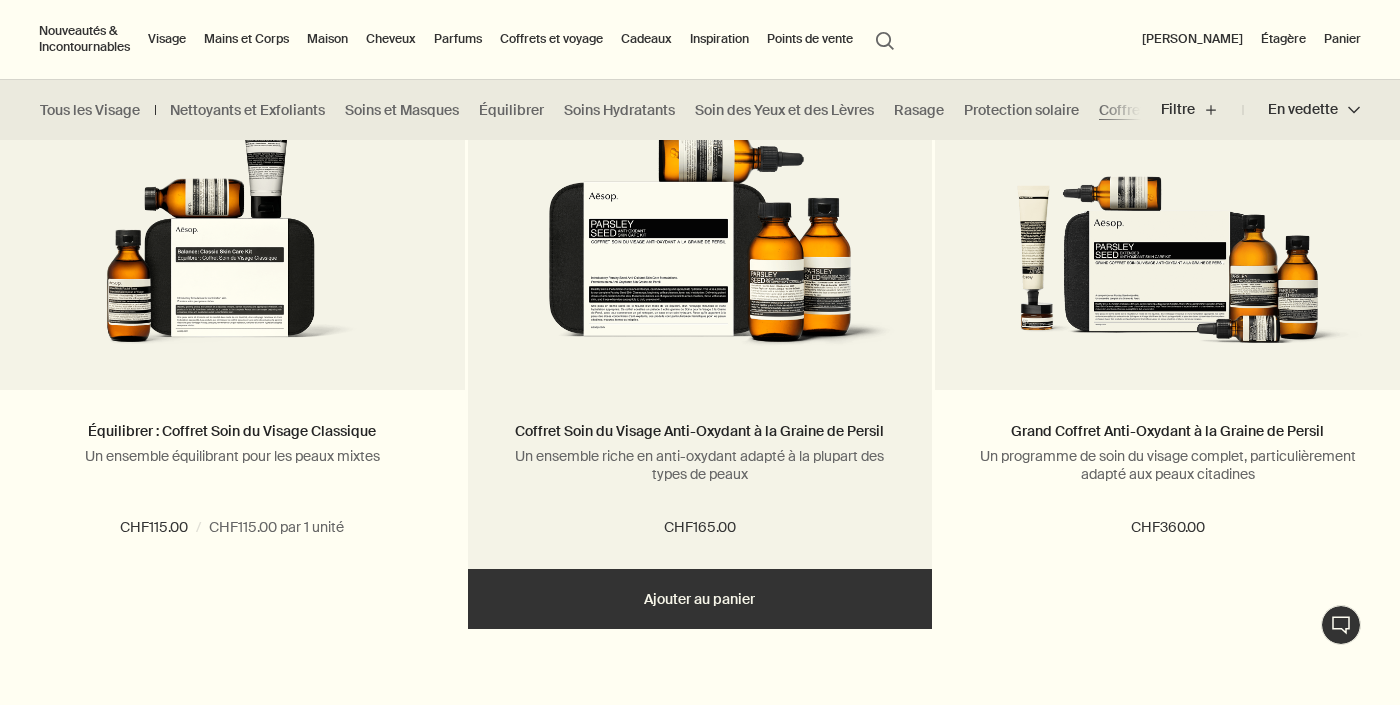 click on "Coffret Soin du Visage Anti-Oxydant à la Graine de Persil Un ensemble riche en anti-oxydant adapté à la plupart des types de peaux CHF165.00" at bounding box center (700, 479) 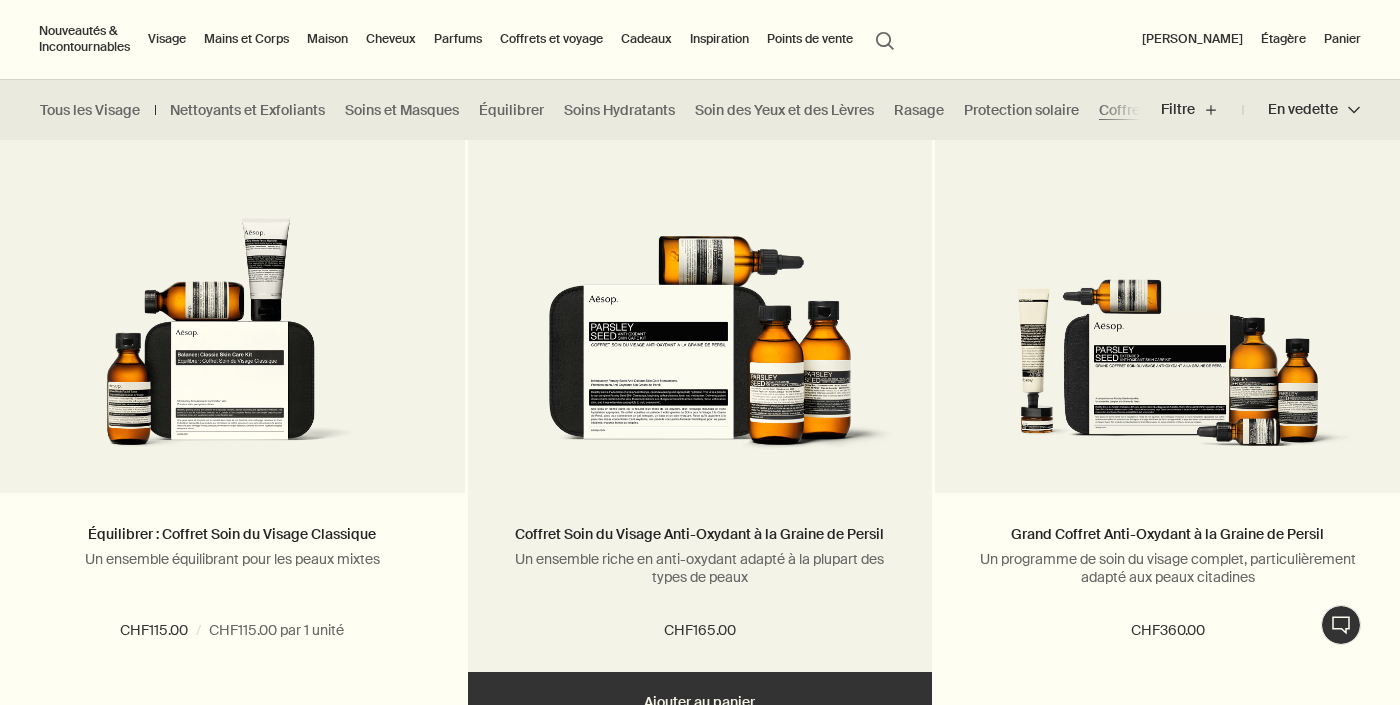 scroll, scrollTop: 600, scrollLeft: 0, axis: vertical 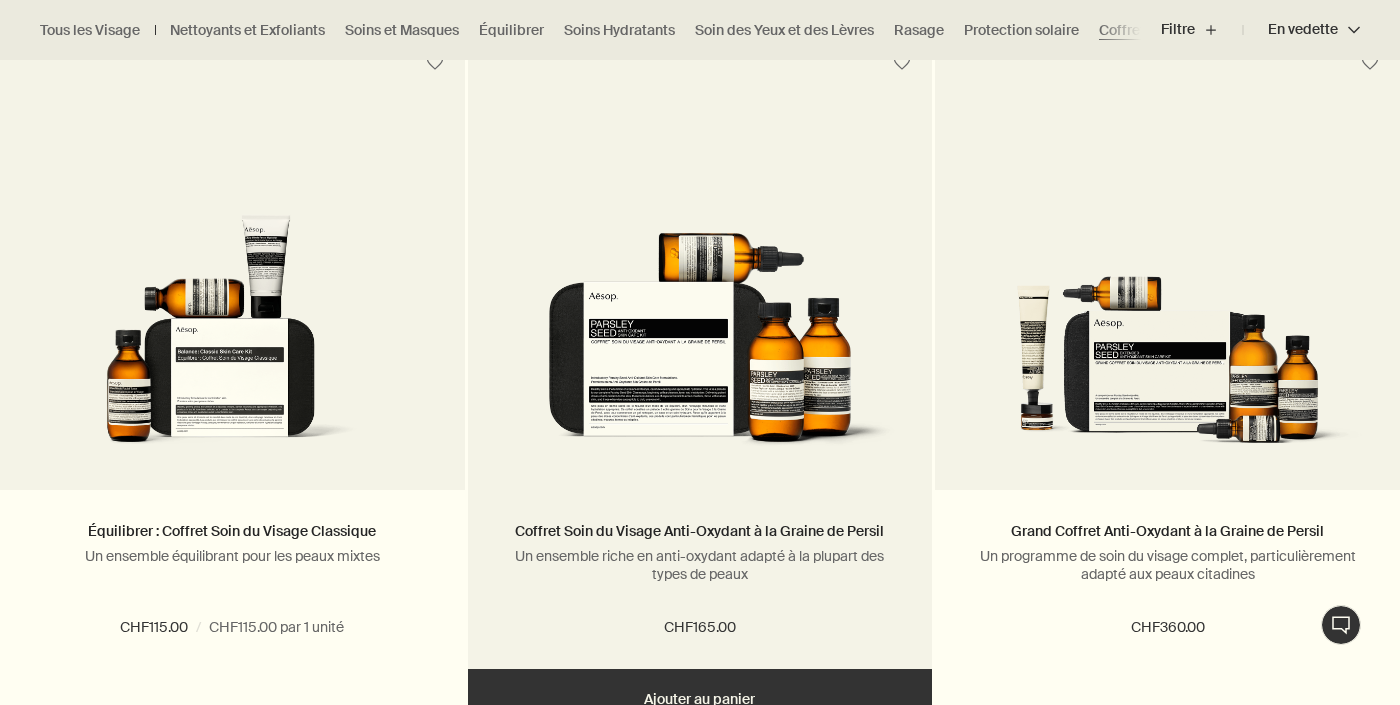 click at bounding box center (700, 337) 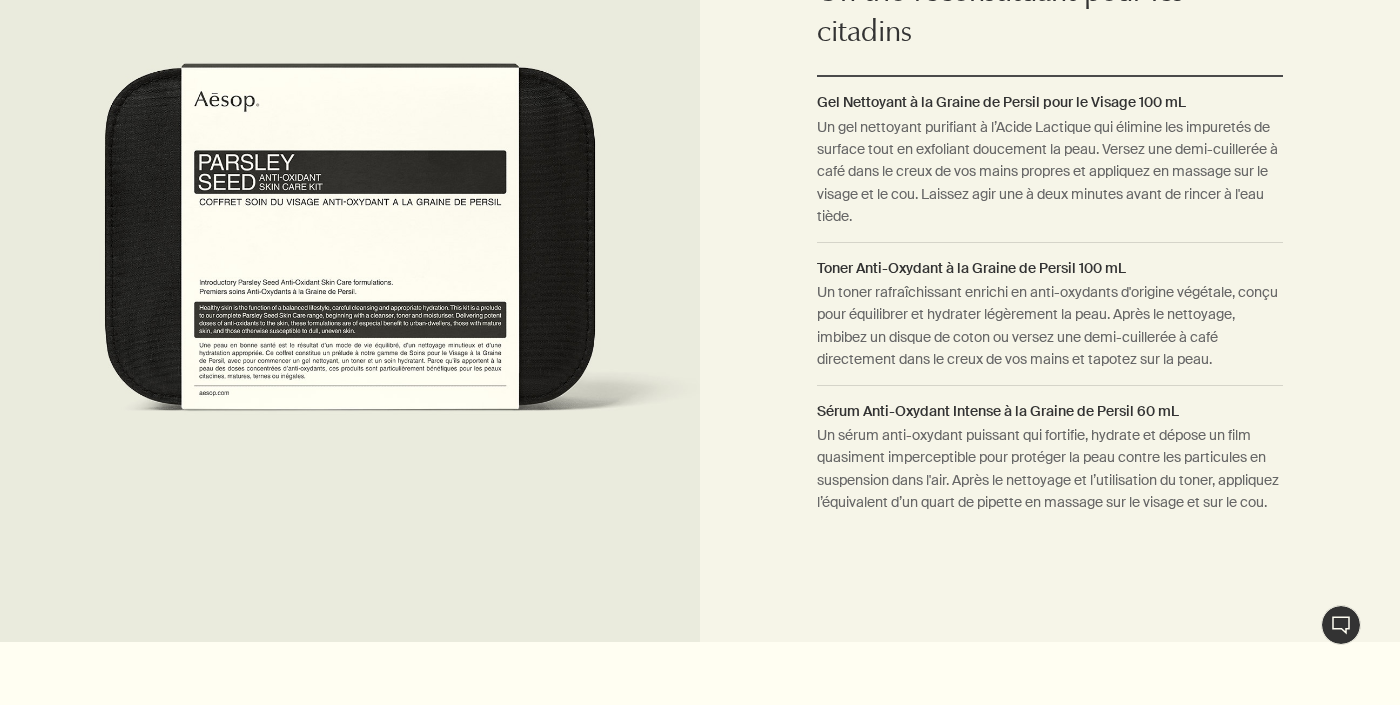 scroll, scrollTop: 1635, scrollLeft: 0, axis: vertical 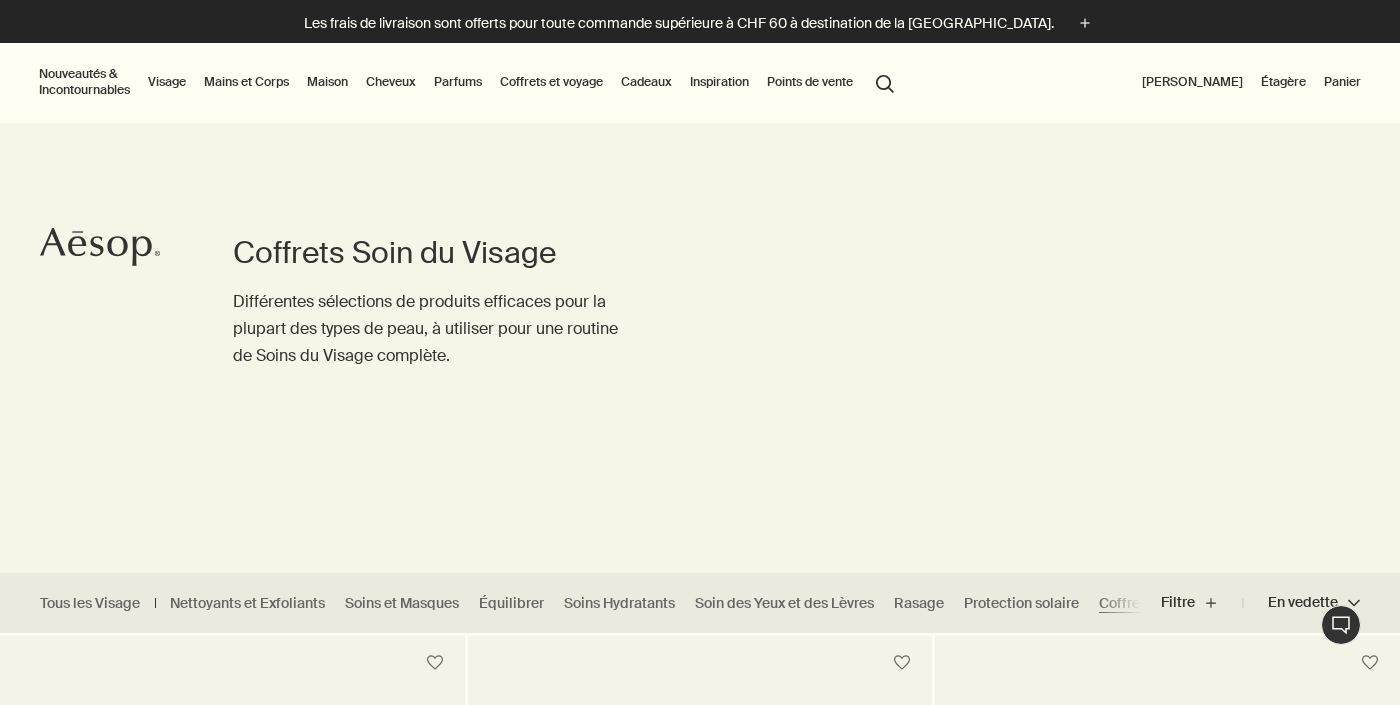 click on "Visage" at bounding box center [167, 82] 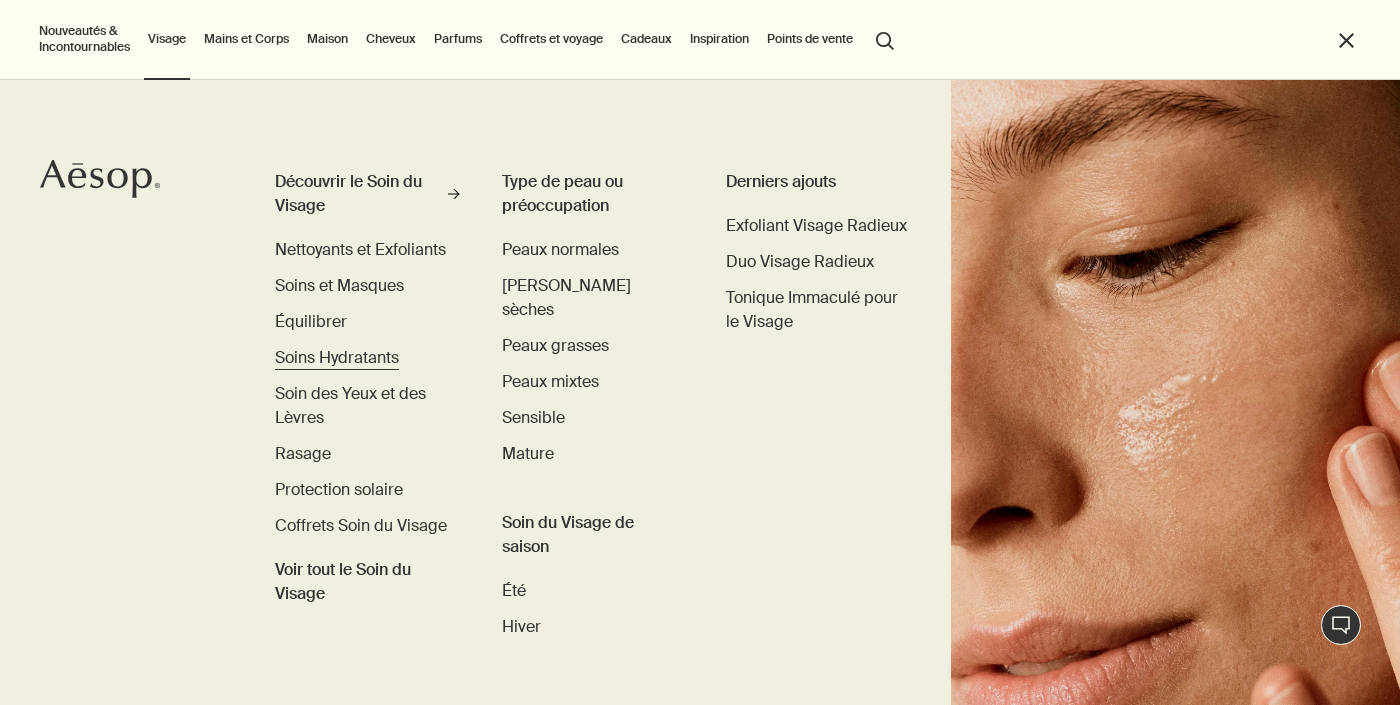 click on "Soins Hydratants" at bounding box center (337, 357) 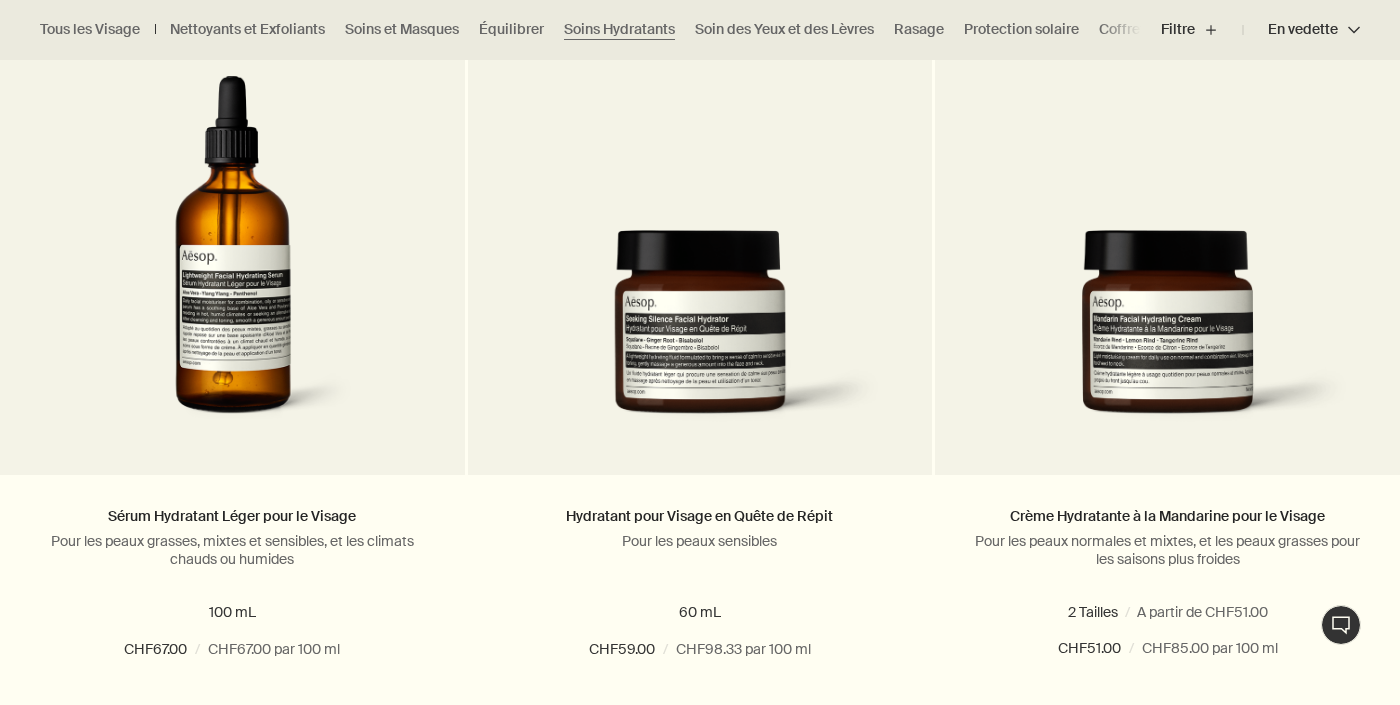 scroll, scrollTop: 3552, scrollLeft: 0, axis: vertical 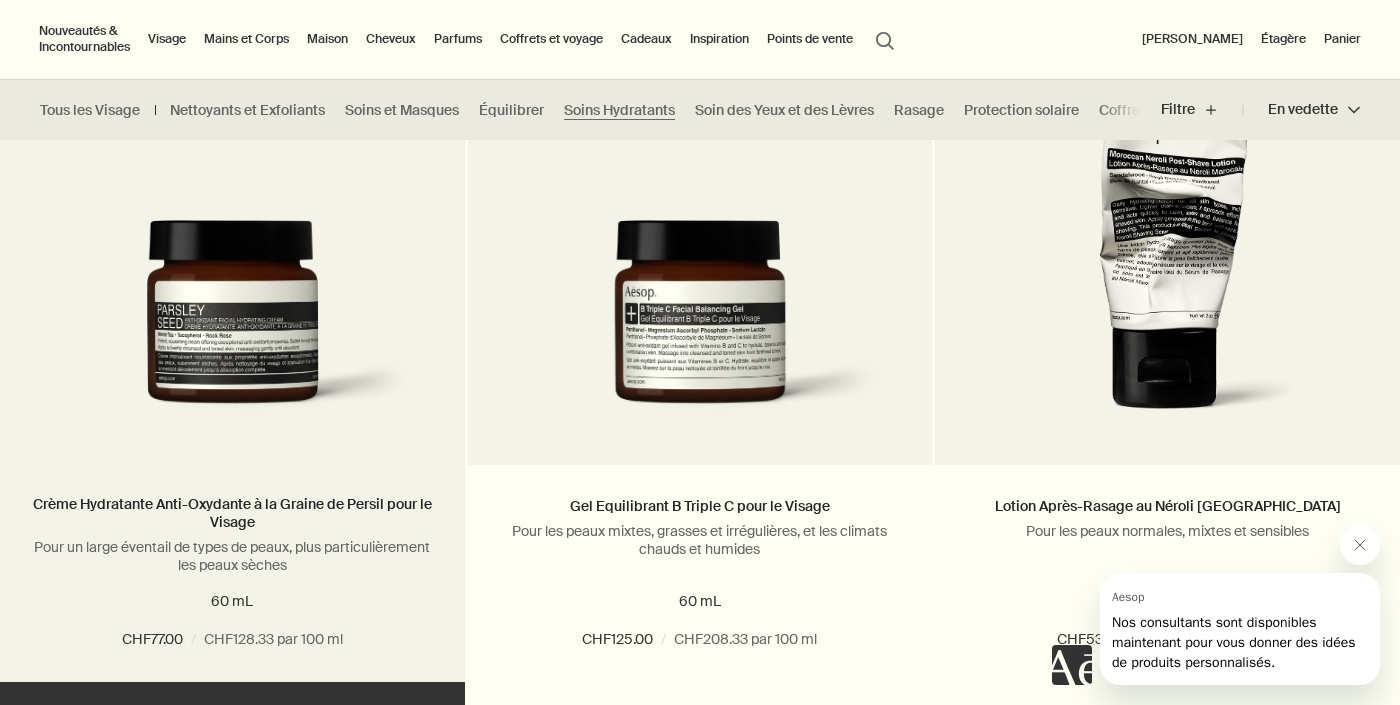 click at bounding box center (232, 327) 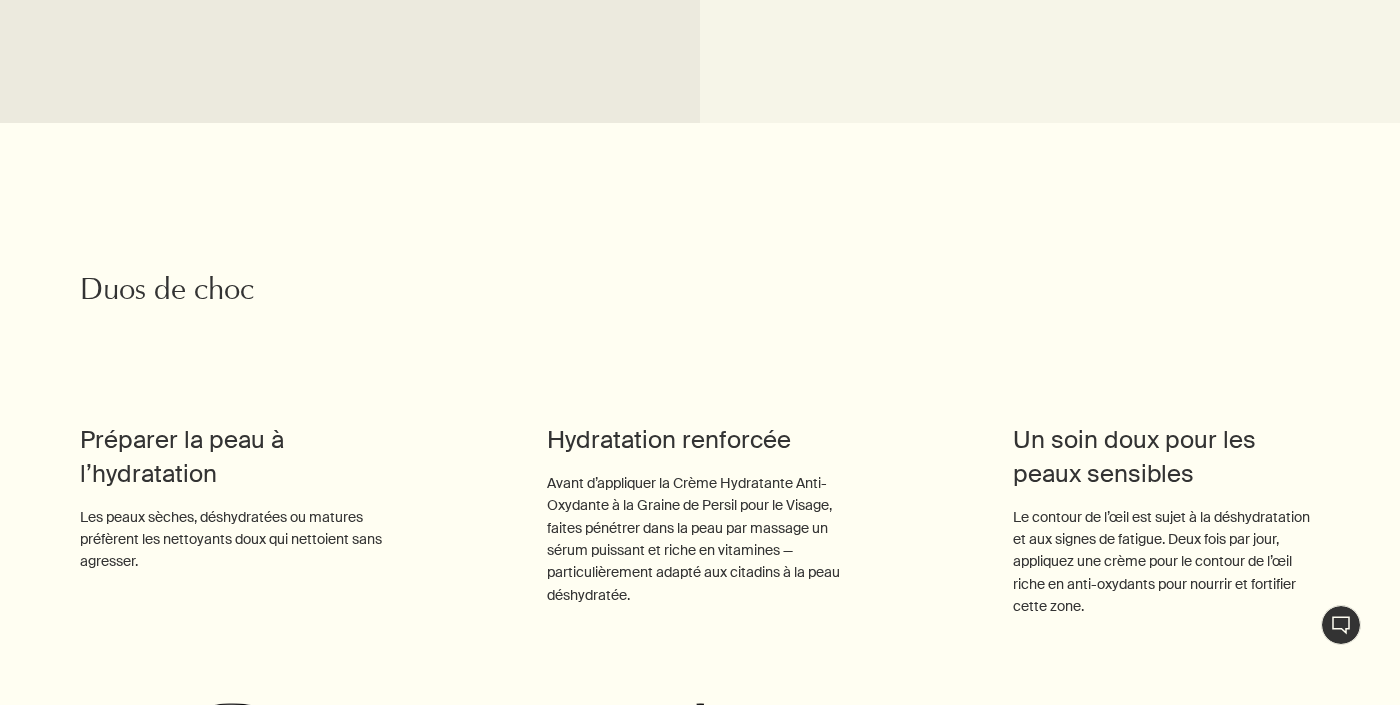 scroll, scrollTop: 2087, scrollLeft: 0, axis: vertical 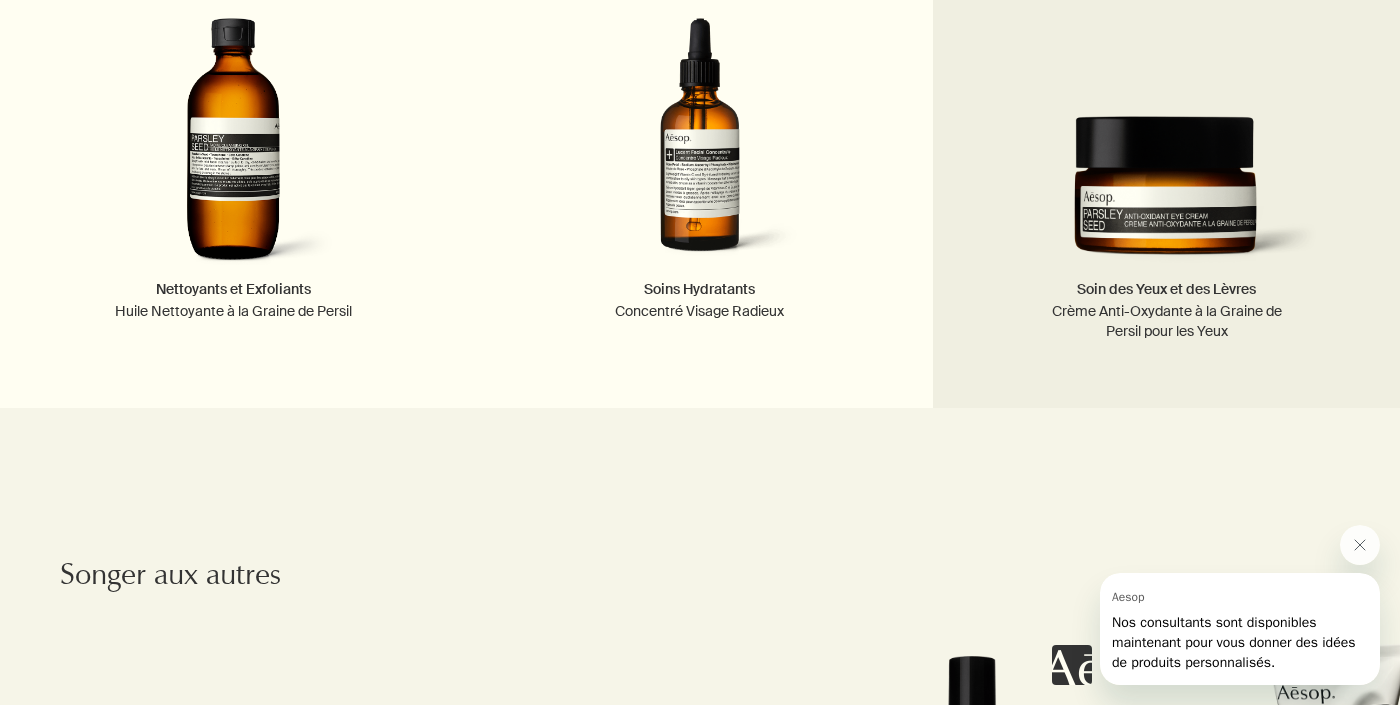 click at bounding box center [1166, 148] 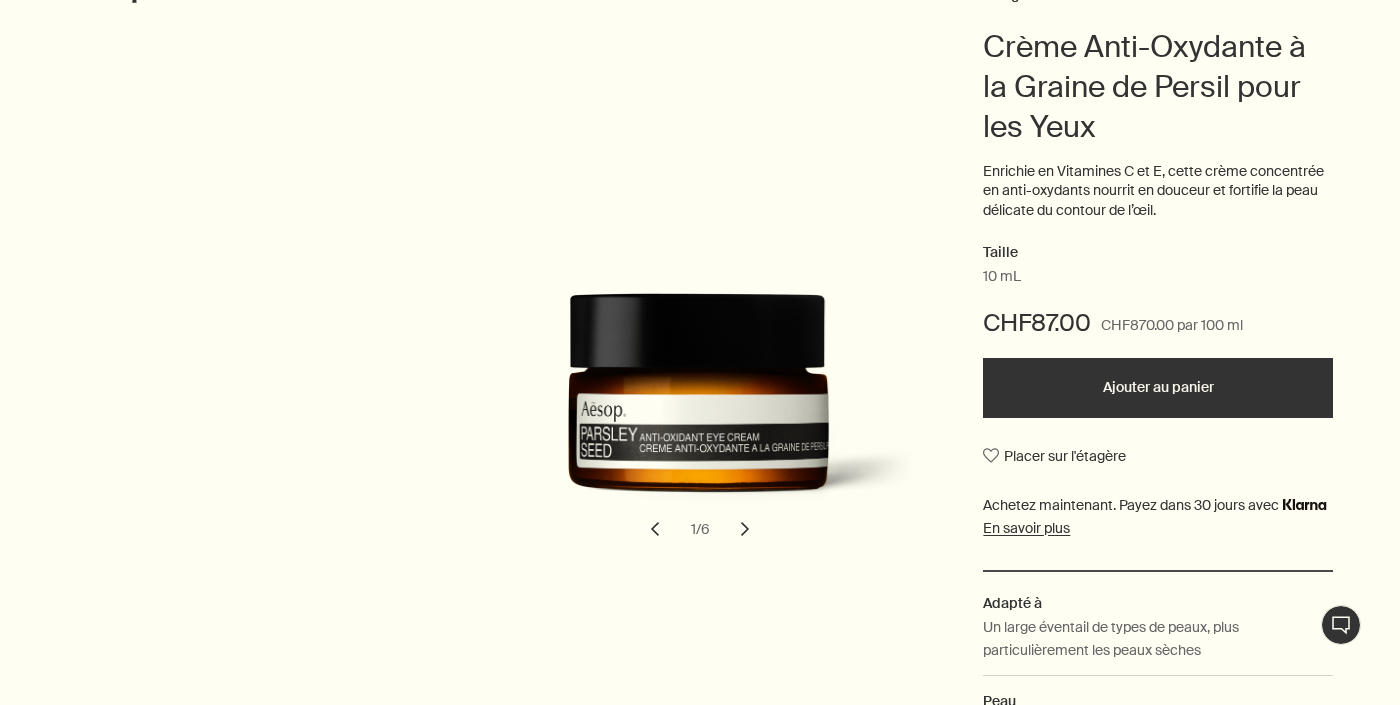 scroll, scrollTop: 265, scrollLeft: 0, axis: vertical 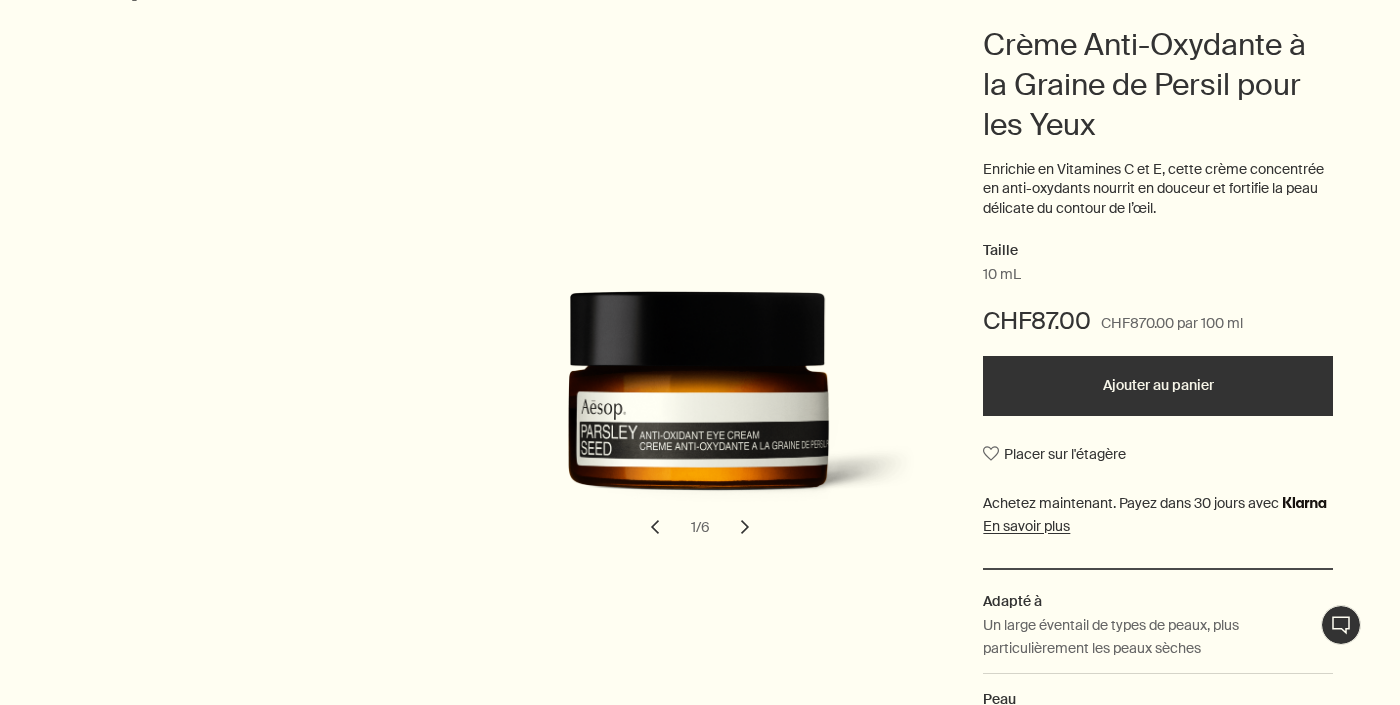 click on "chevron" at bounding box center (745, 527) 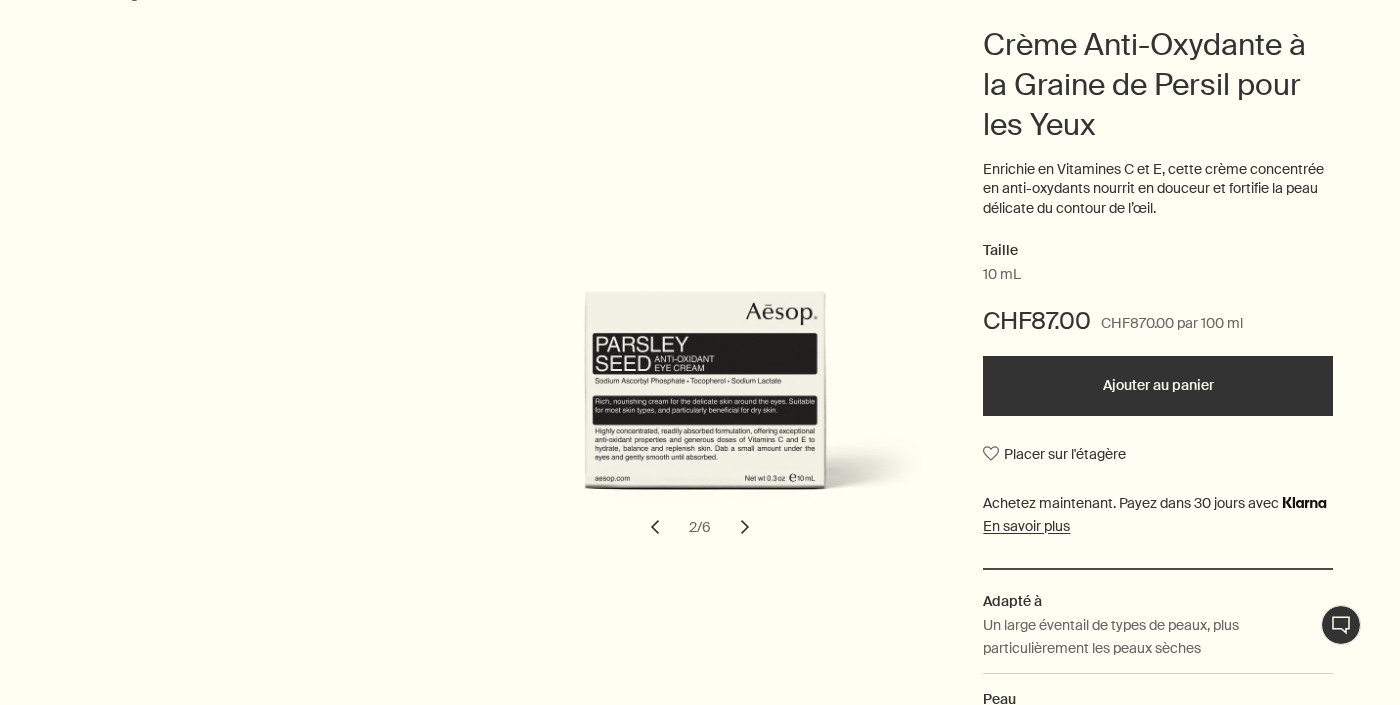 click on "chevron" at bounding box center (745, 527) 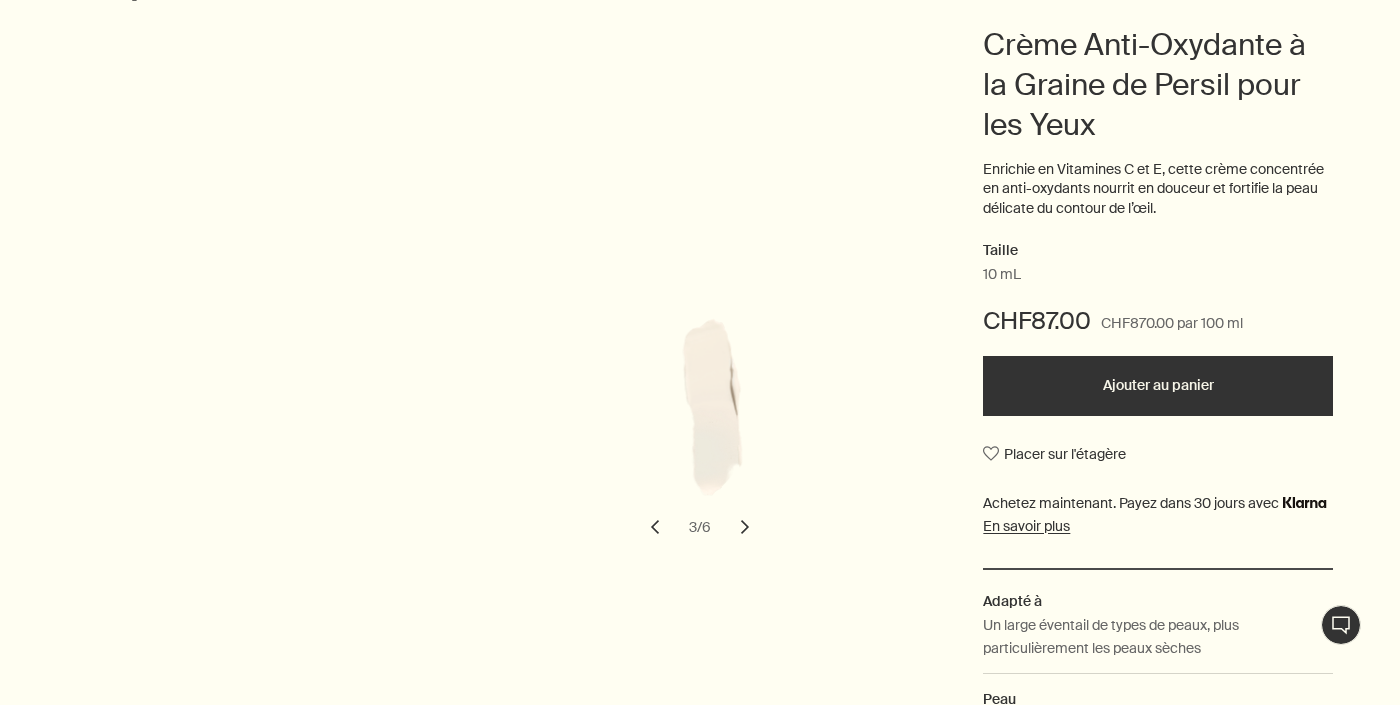 click on "chevron" at bounding box center (745, 527) 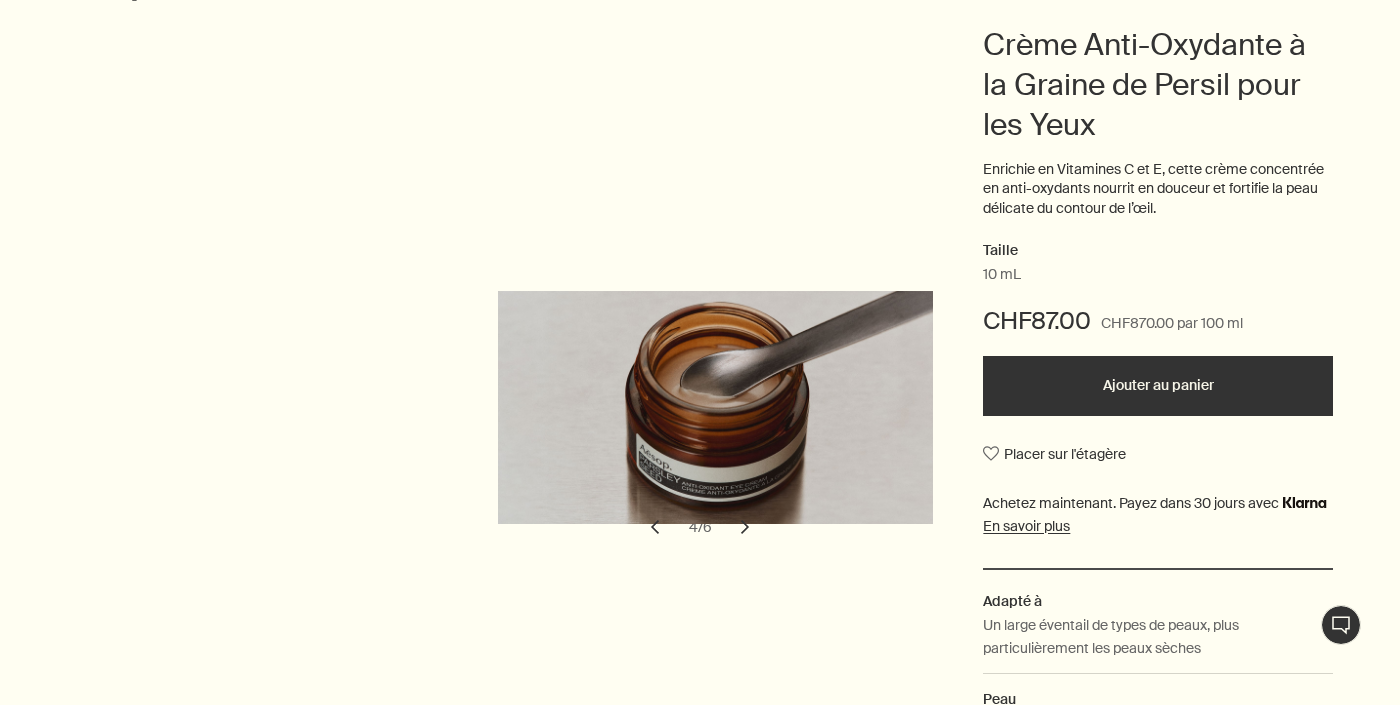 click on "chevron" at bounding box center (745, 527) 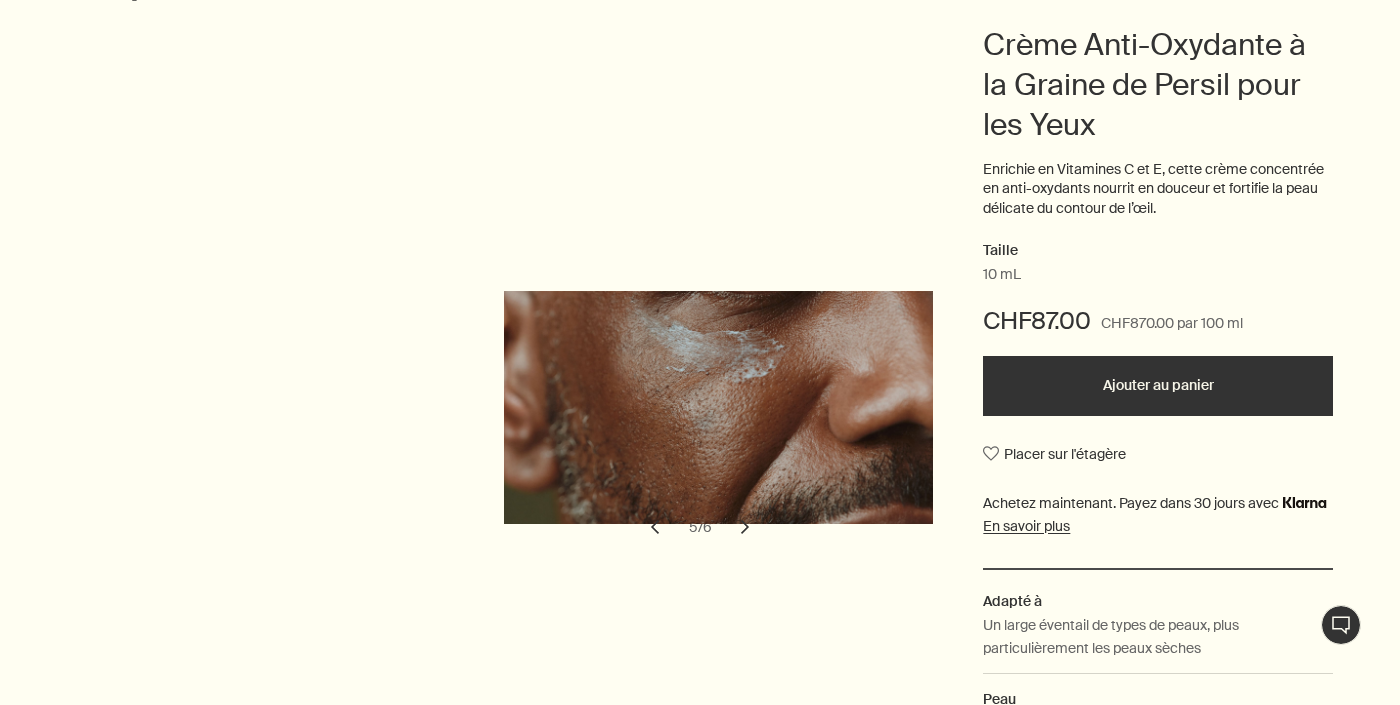 click on "chevron" at bounding box center [745, 527] 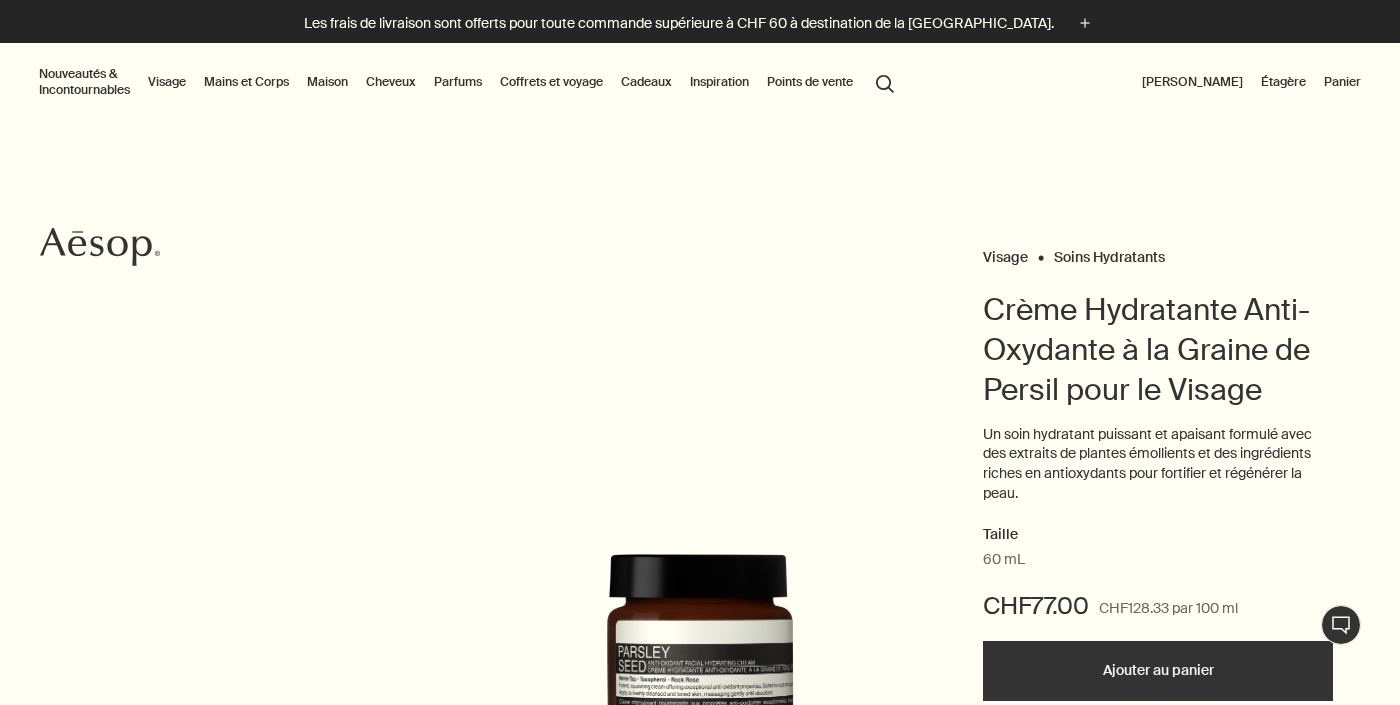 scroll, scrollTop: 226, scrollLeft: 0, axis: vertical 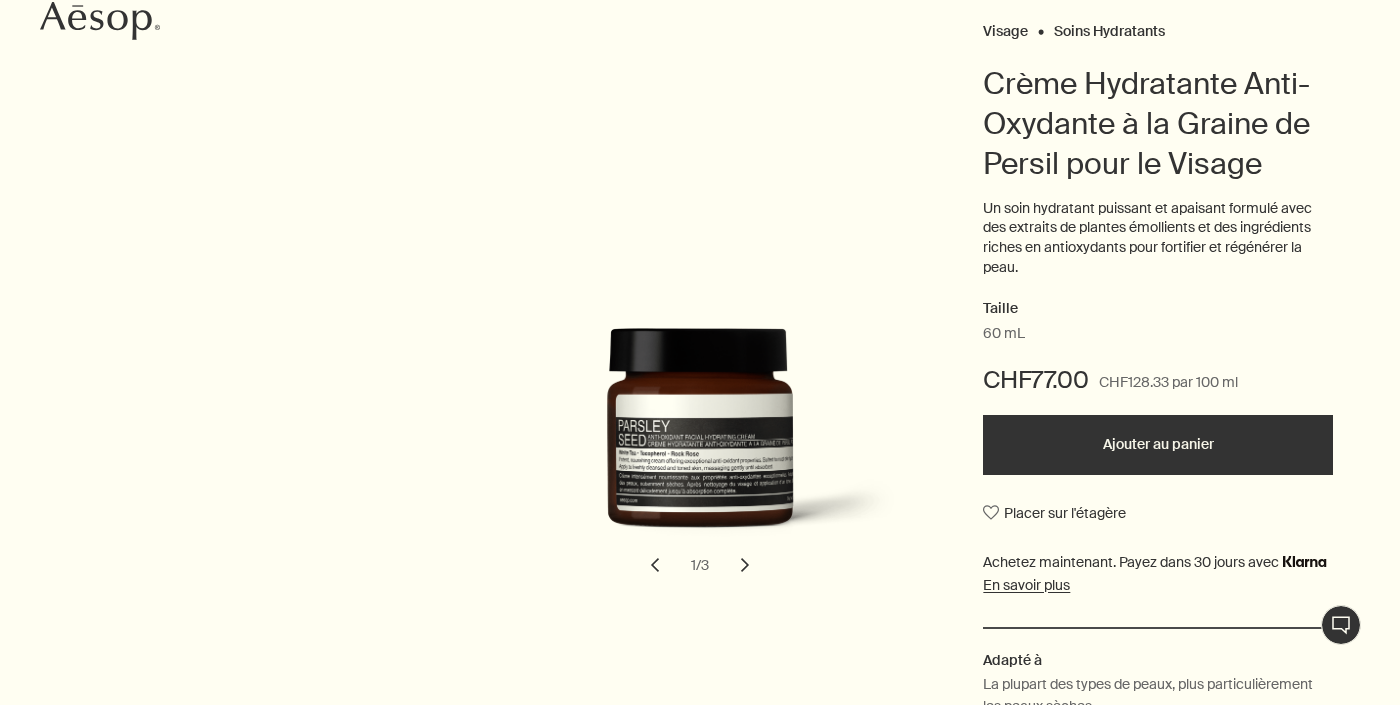 click on "Ajouter au panier" at bounding box center [1158, 445] 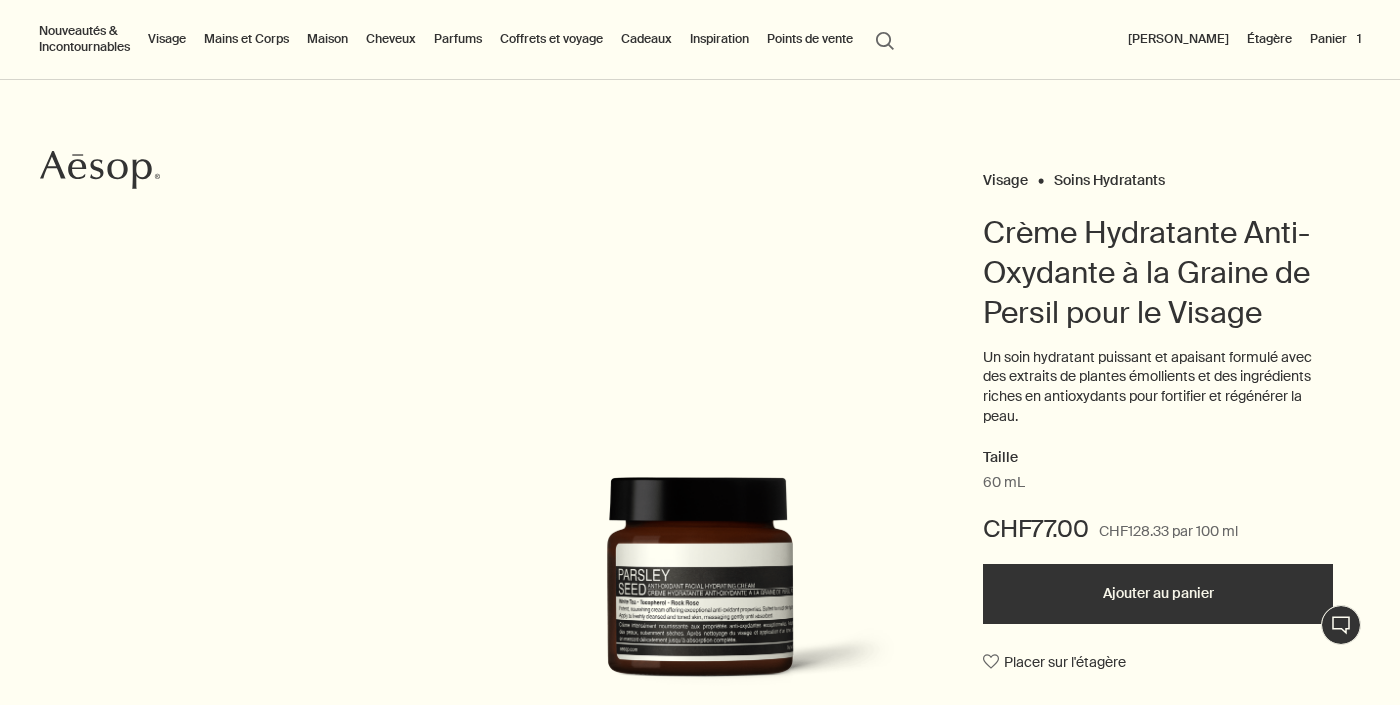scroll, scrollTop: 0, scrollLeft: 0, axis: both 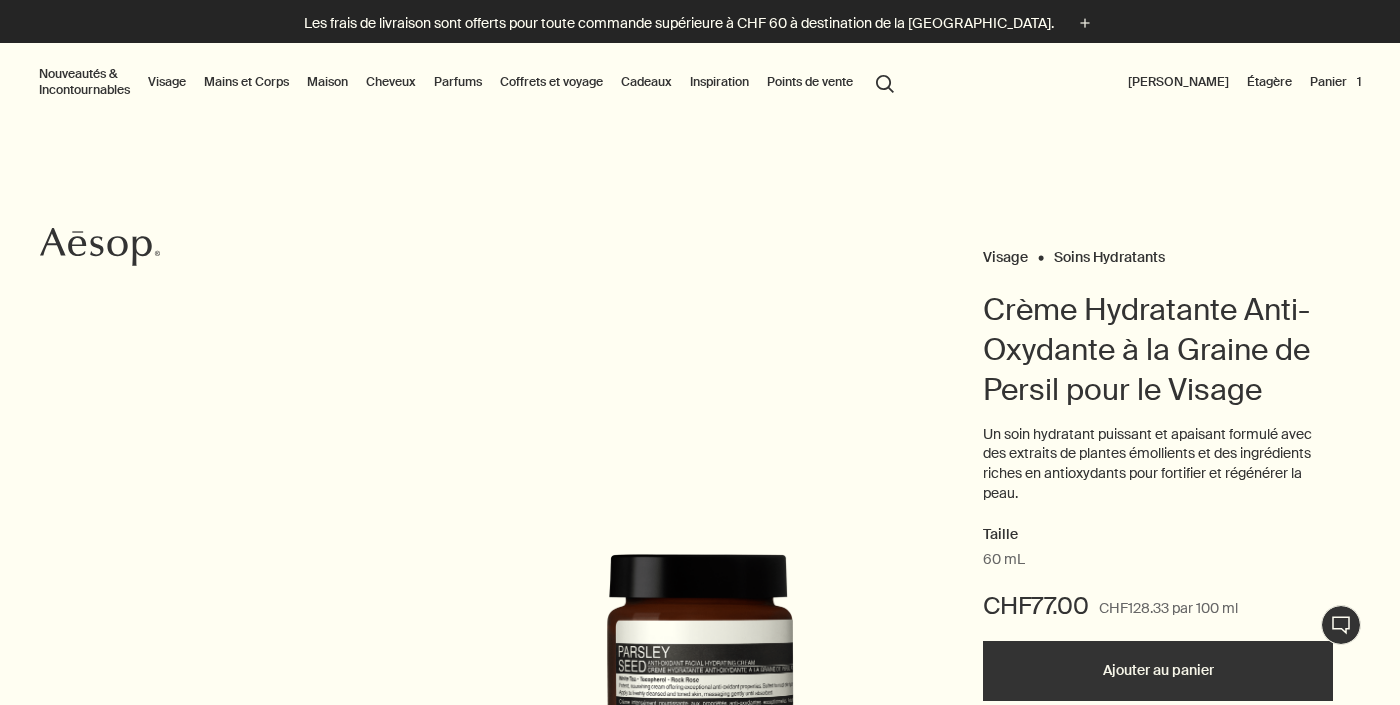 click on "Mains et Corps" at bounding box center [246, 82] 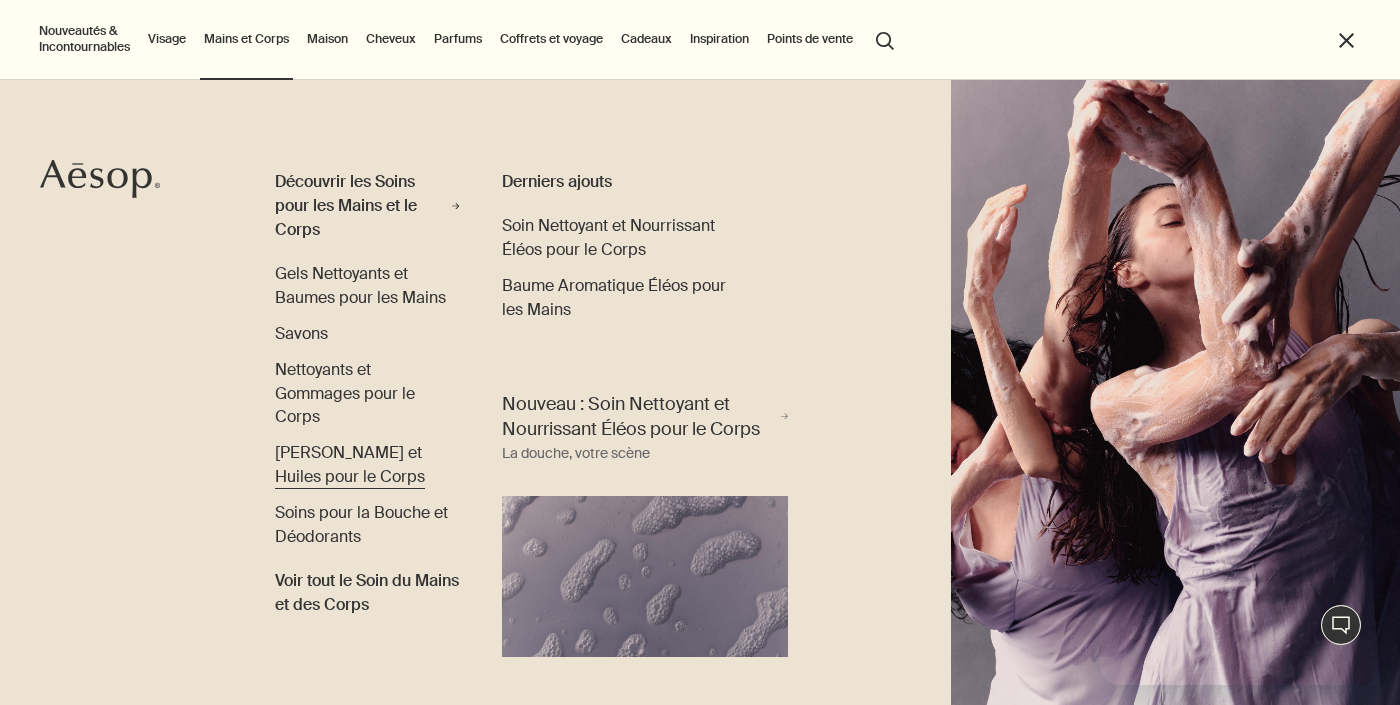 scroll, scrollTop: 0, scrollLeft: 0, axis: both 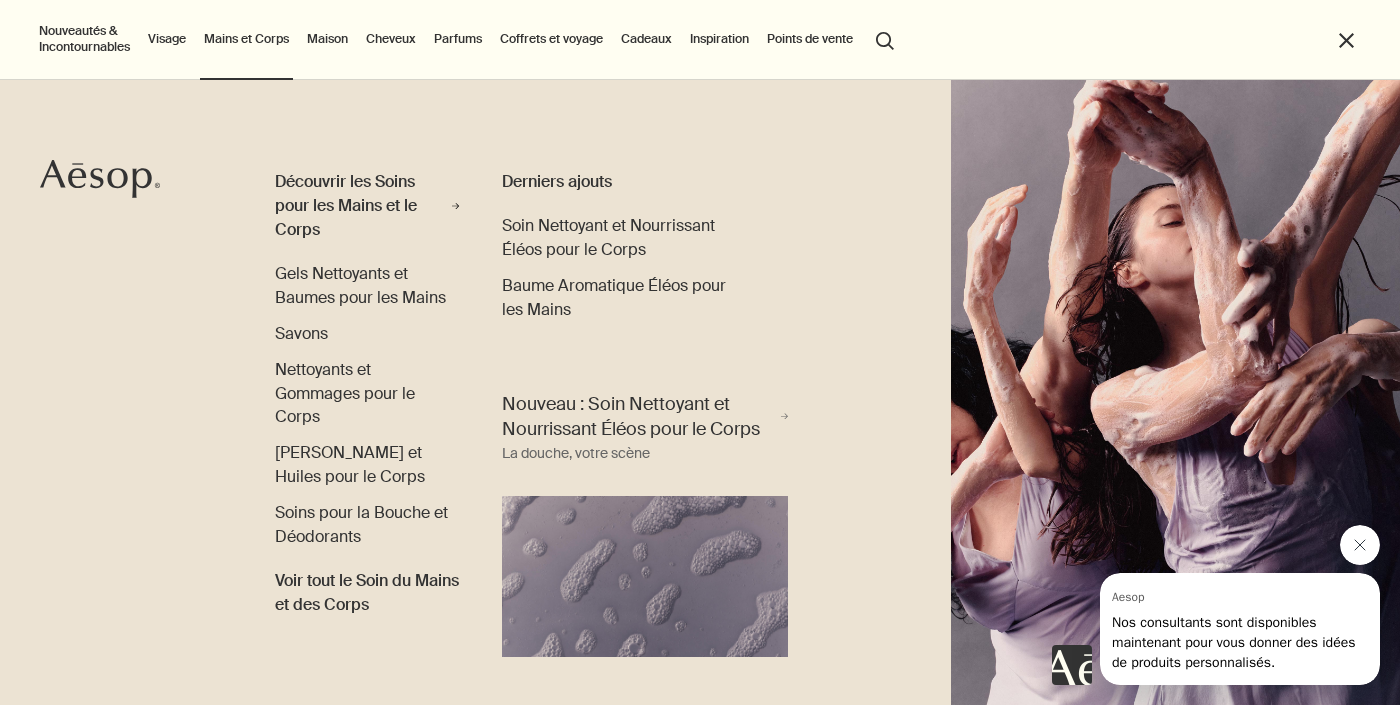 click 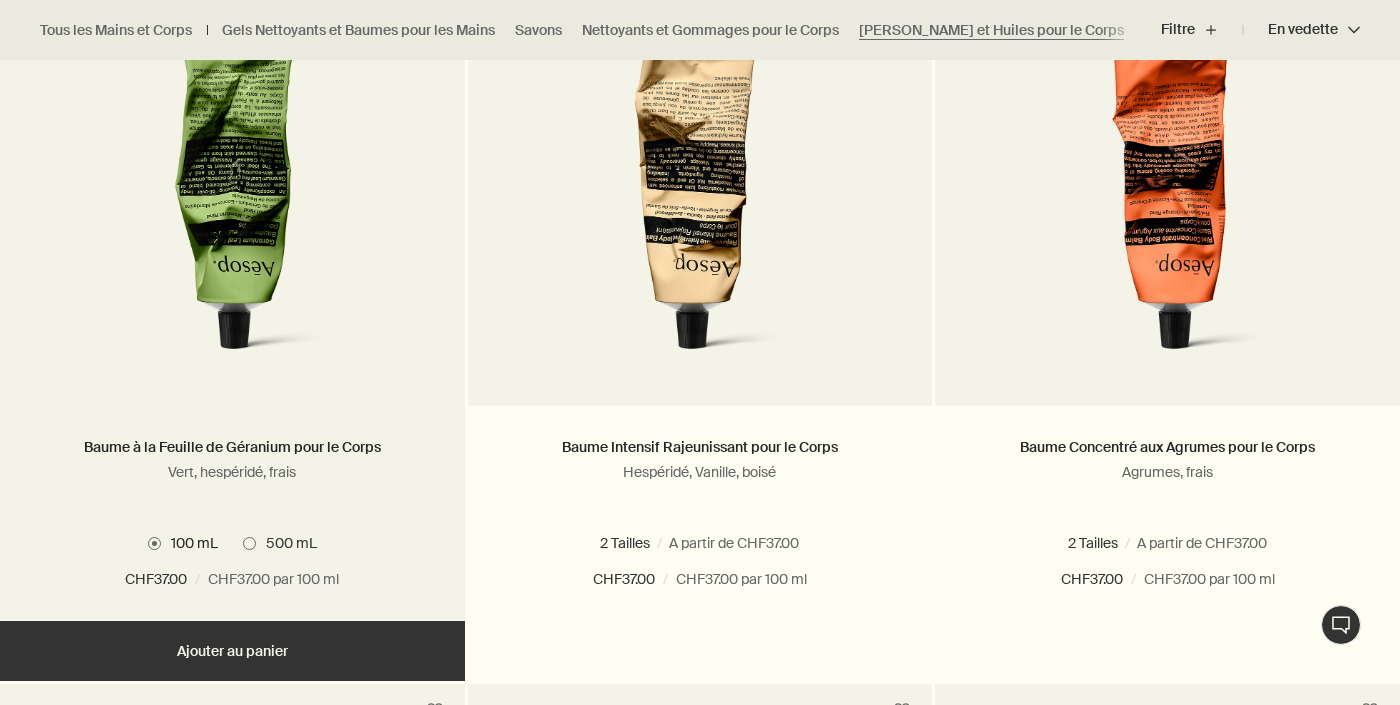 scroll, scrollTop: 687, scrollLeft: 0, axis: vertical 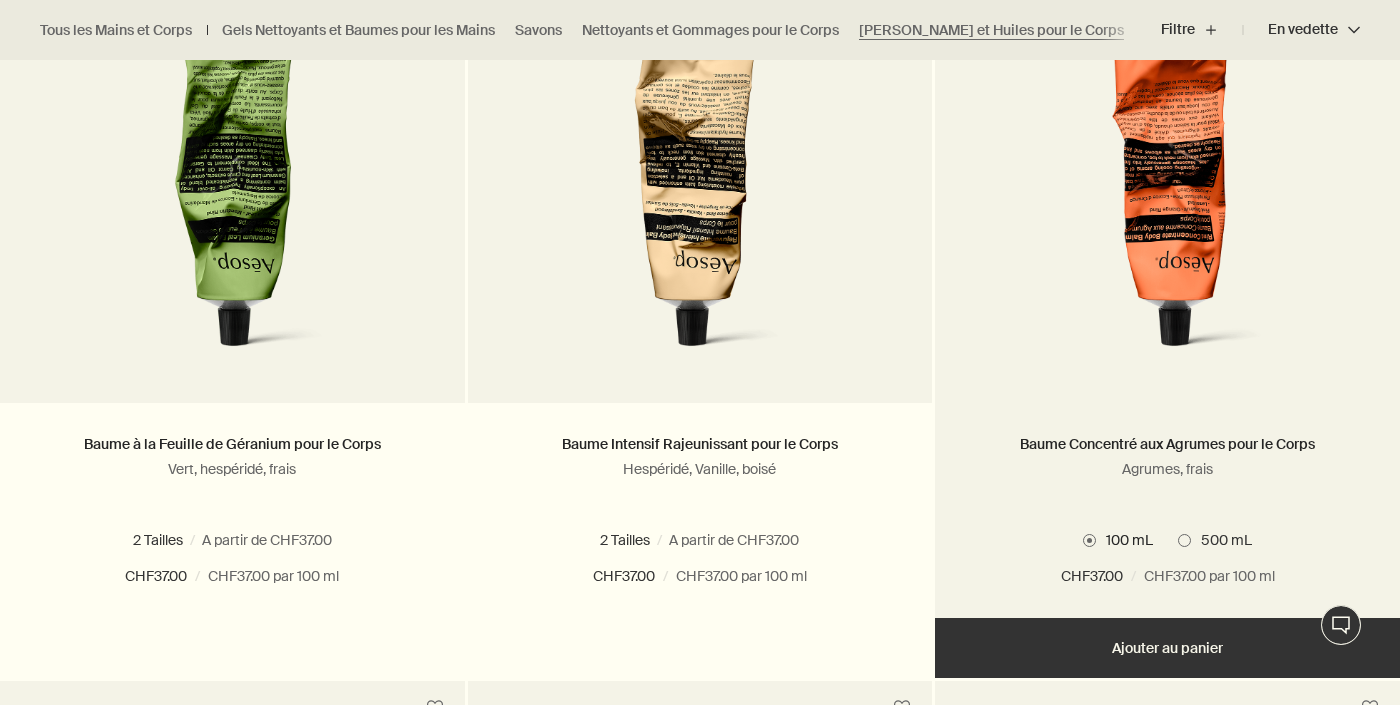 click at bounding box center (1167, 188) 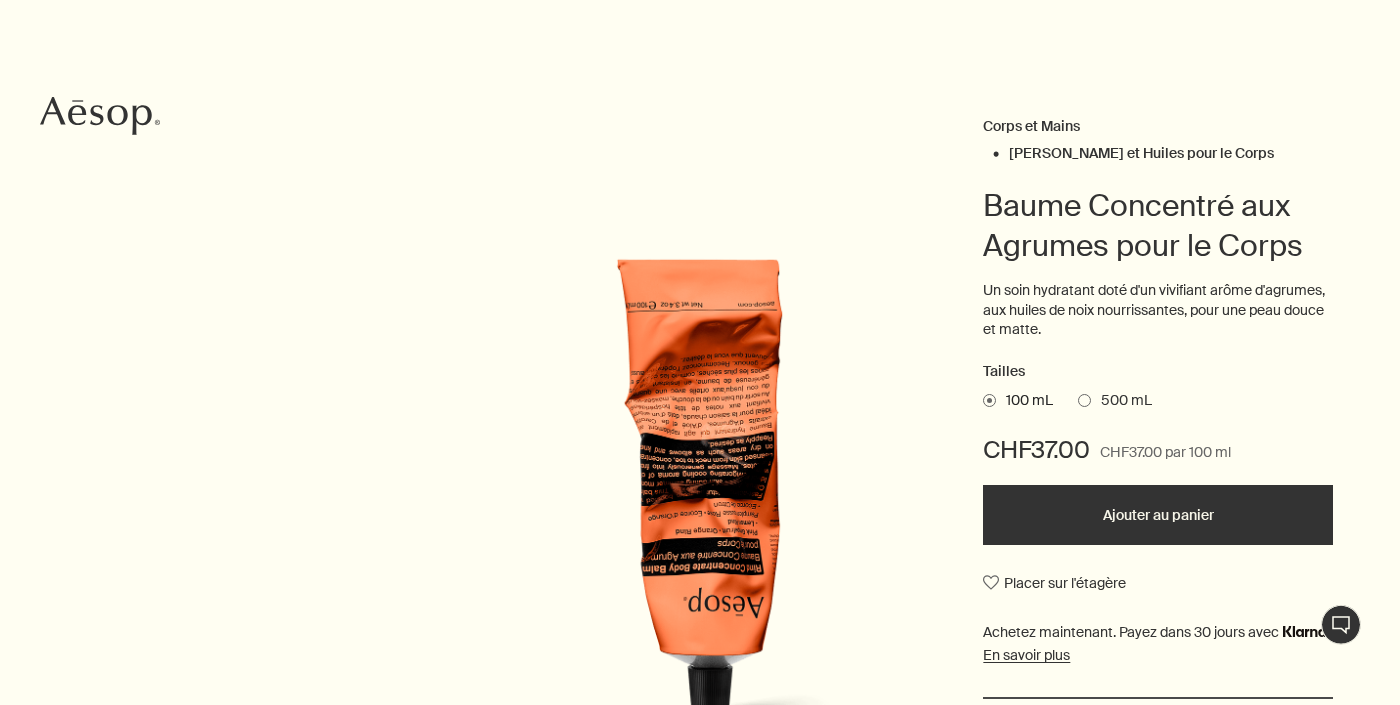 scroll, scrollTop: 132, scrollLeft: 0, axis: vertical 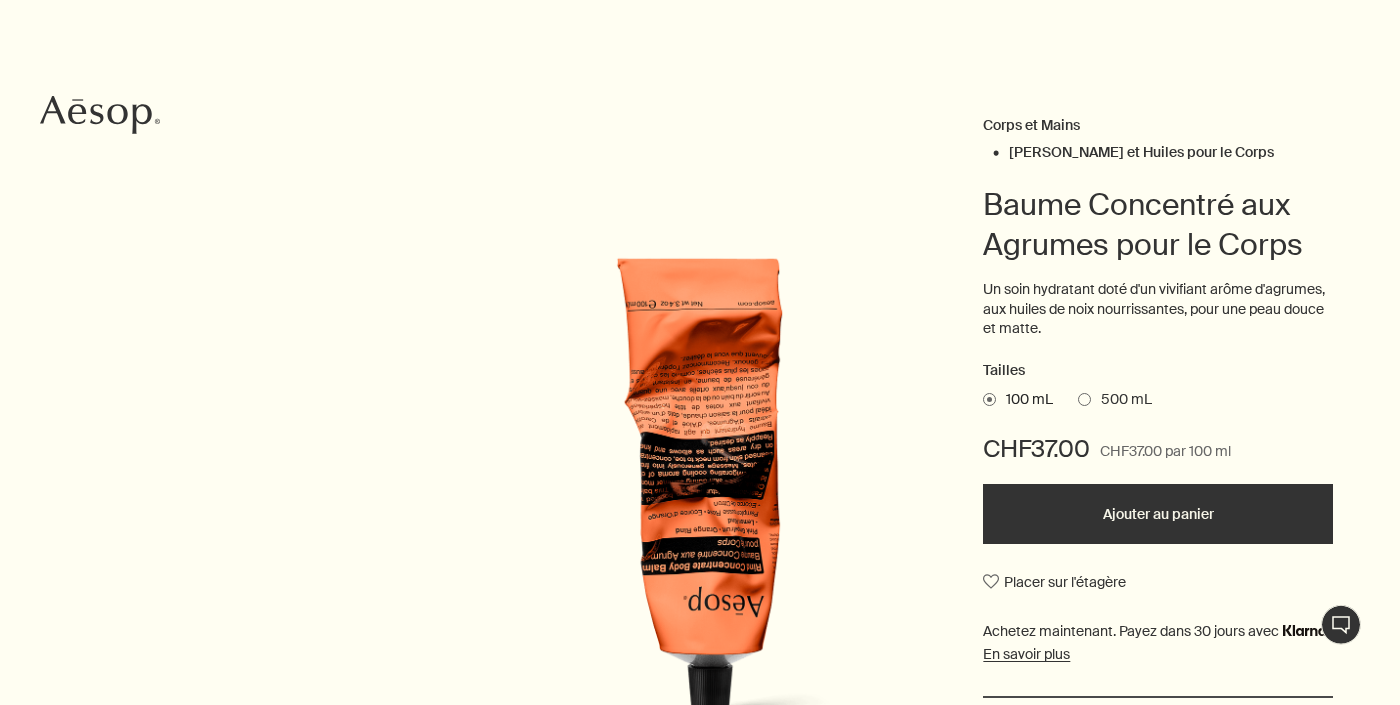 click on "Ajouter au panier" at bounding box center [1158, 514] 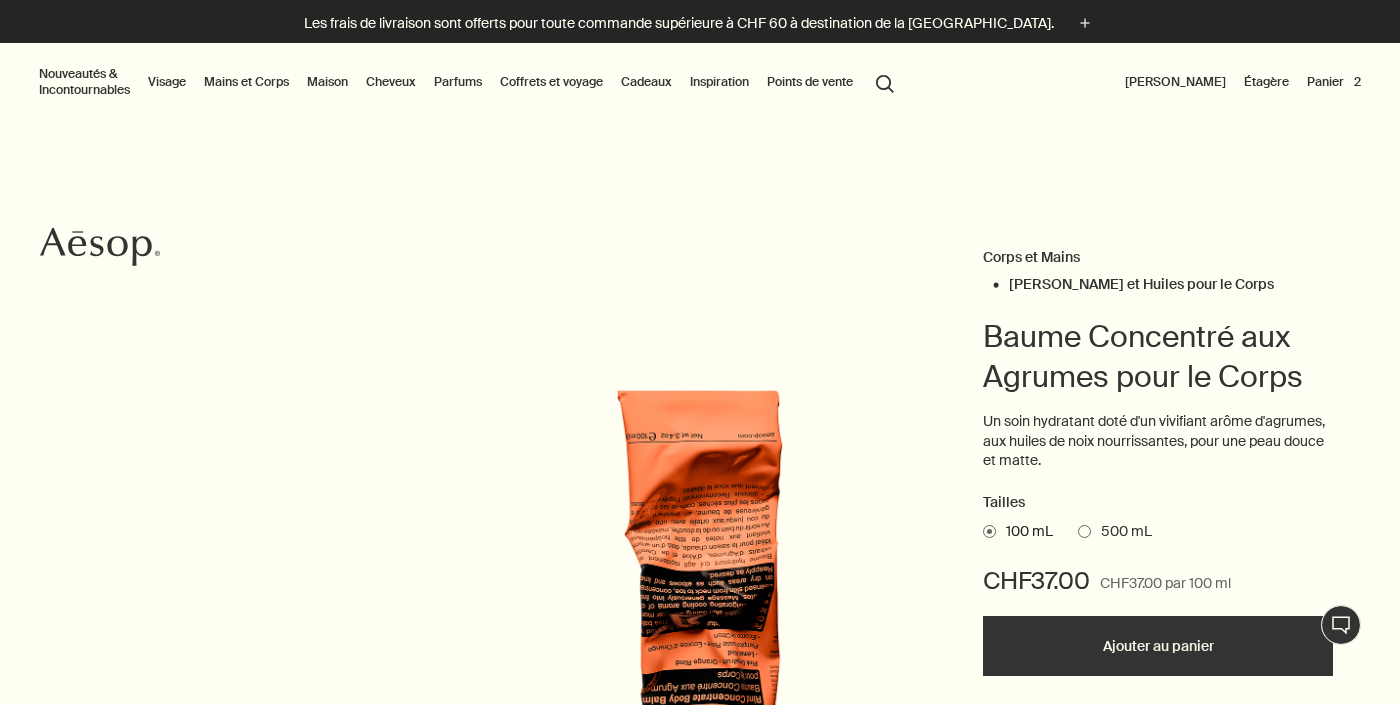 click on "Panier 2" at bounding box center (1334, 82) 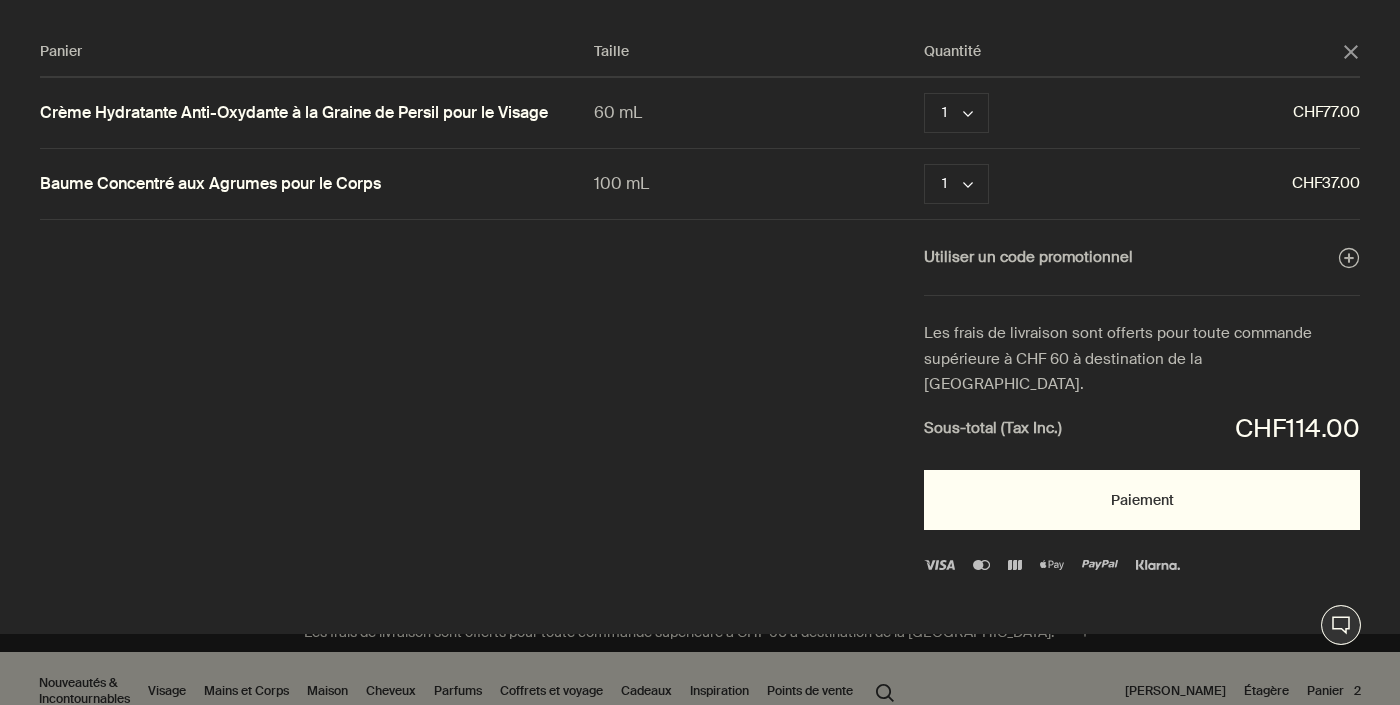 click on "Paiement" at bounding box center (1142, 500) 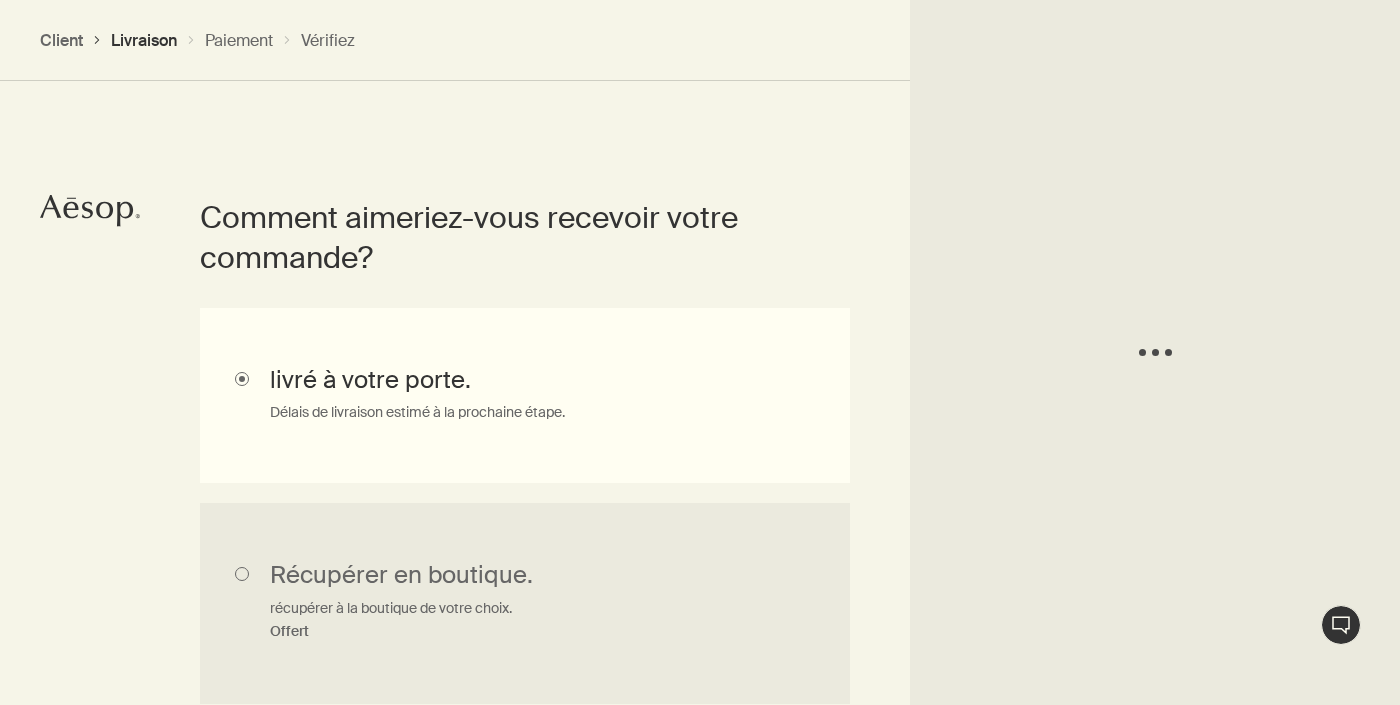 scroll, scrollTop: 448, scrollLeft: 0, axis: vertical 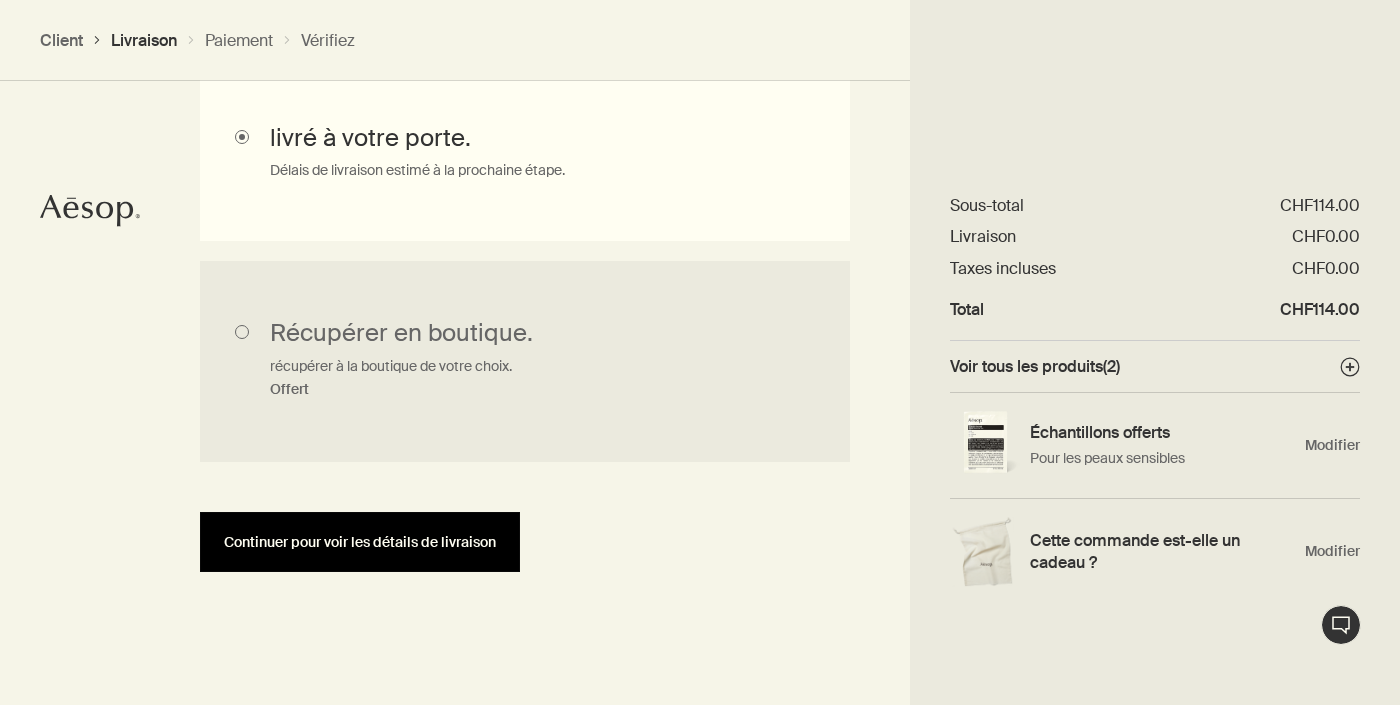click on "Continuer pour voir les détails de livraison" at bounding box center (360, 542) 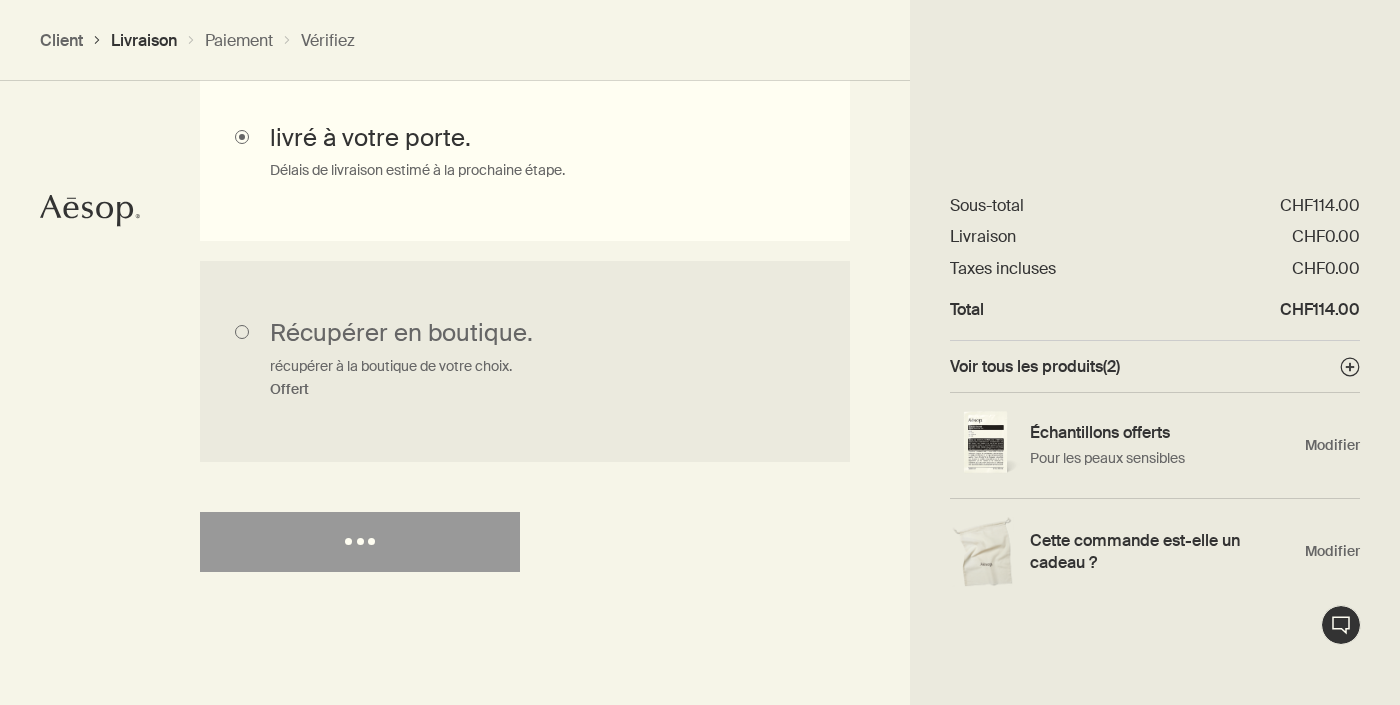 select on "CH" 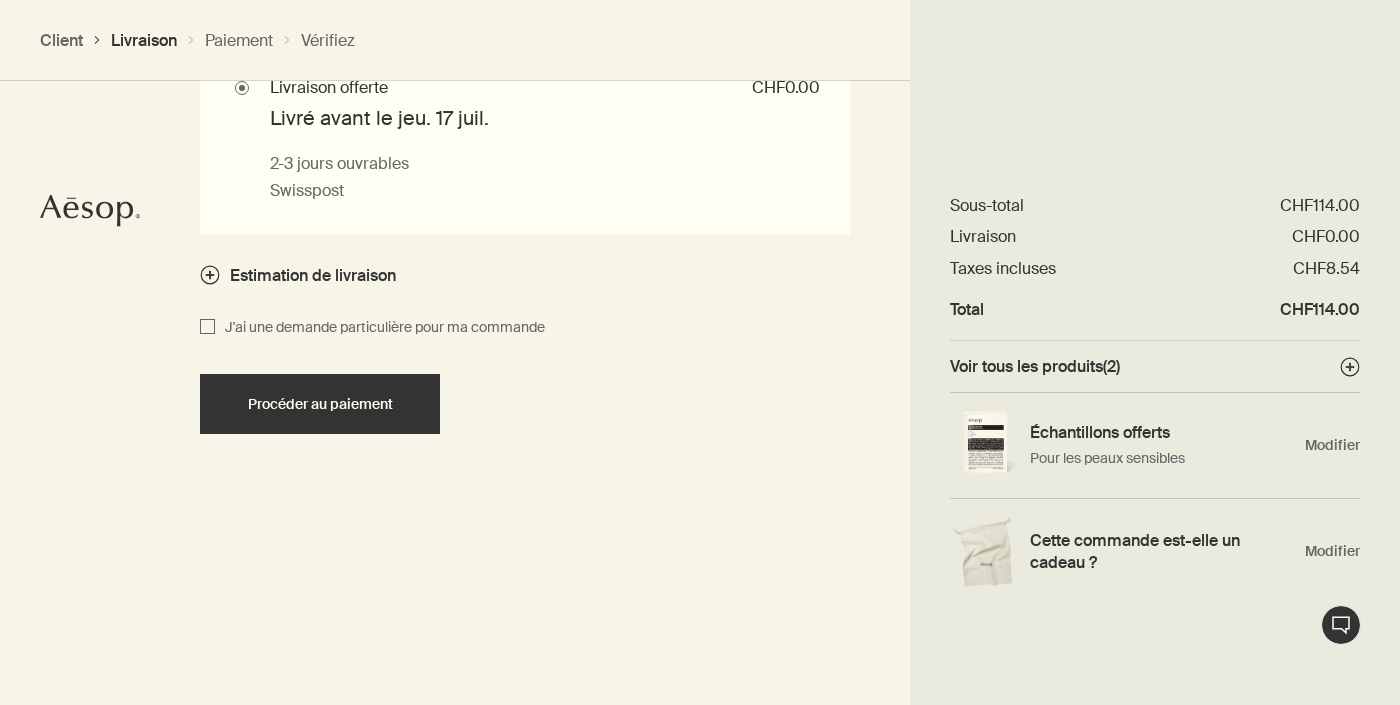 scroll, scrollTop: 1956, scrollLeft: 0, axis: vertical 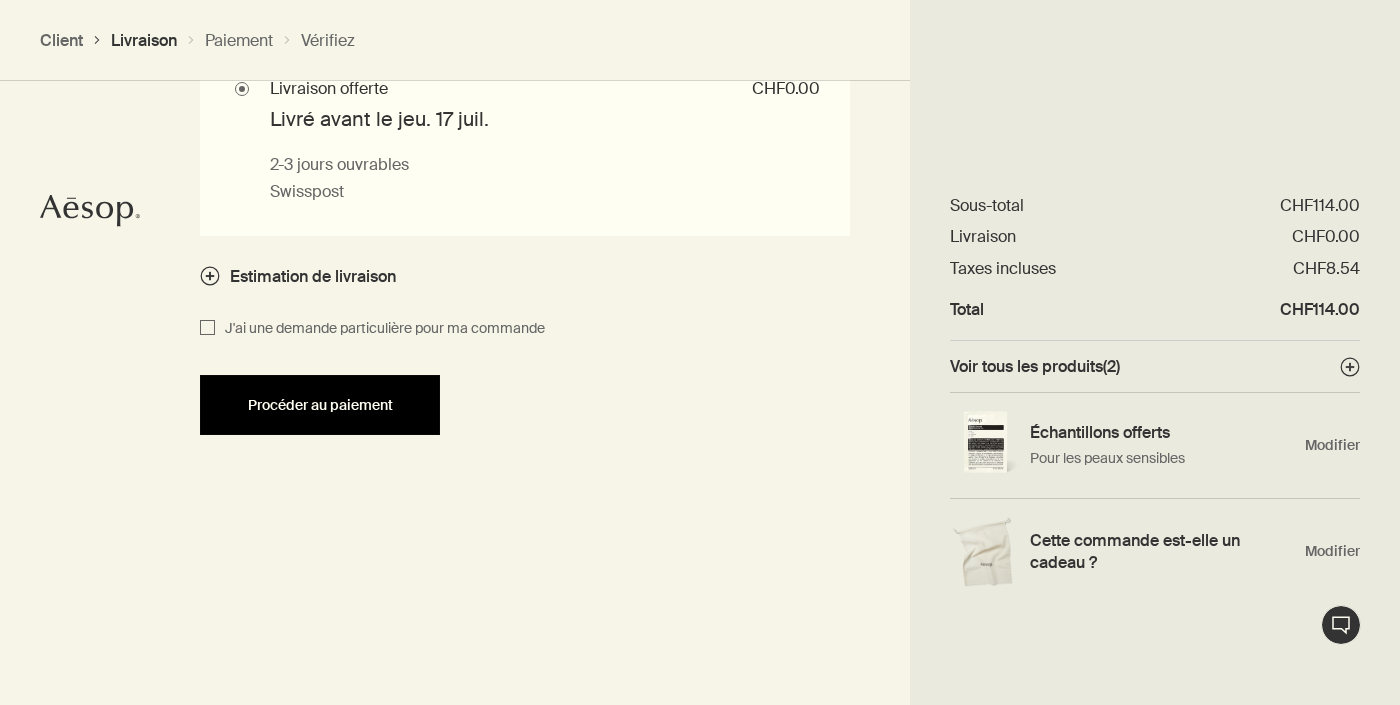 click on "Procéder au paiement" at bounding box center (320, 405) 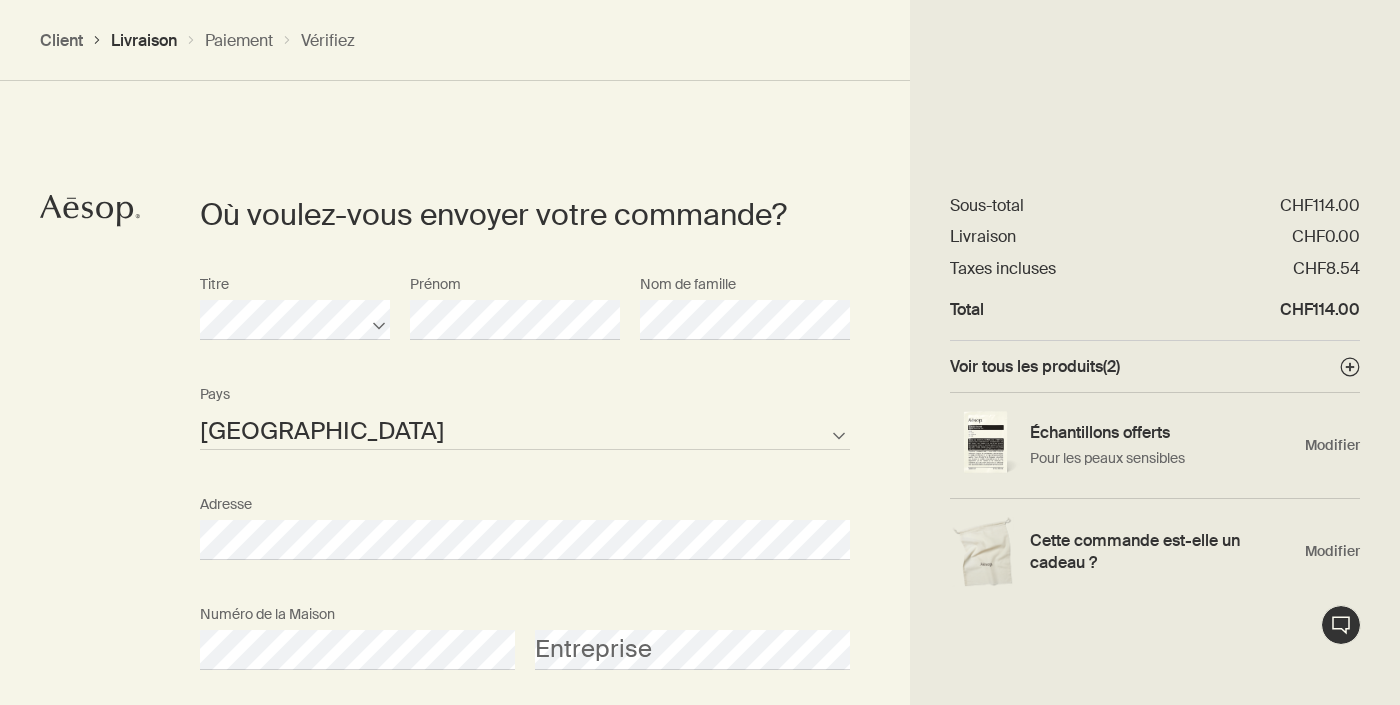 select on "CH" 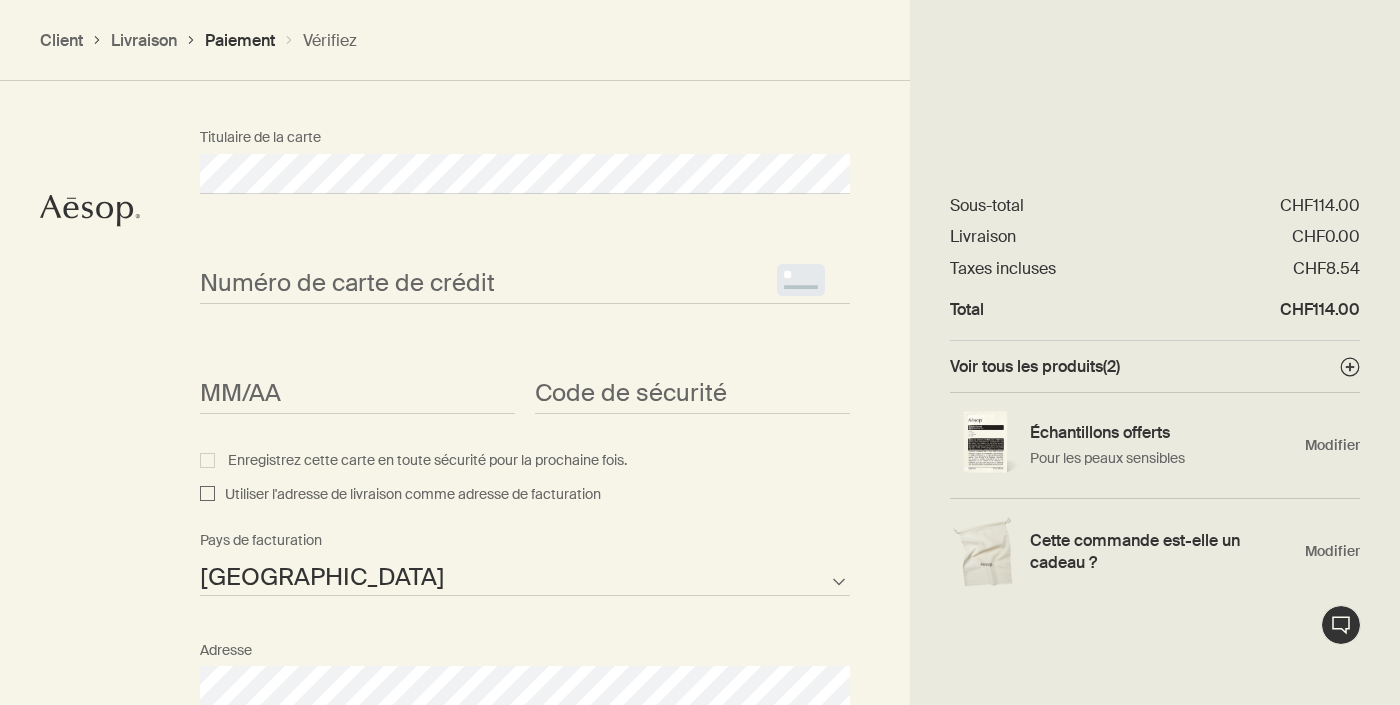 scroll, scrollTop: 1828, scrollLeft: 0, axis: vertical 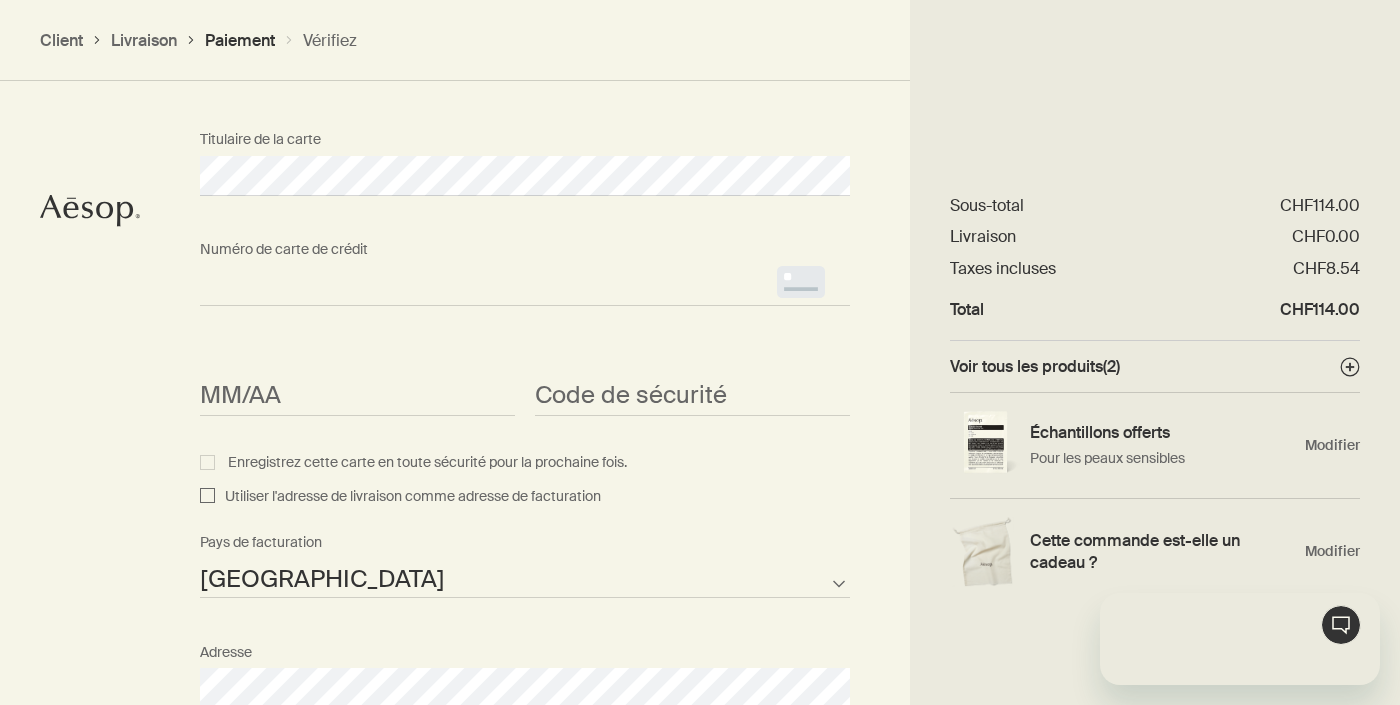 click on "<p>Your browser does not support iframes.</p>" at bounding box center (525, 286) 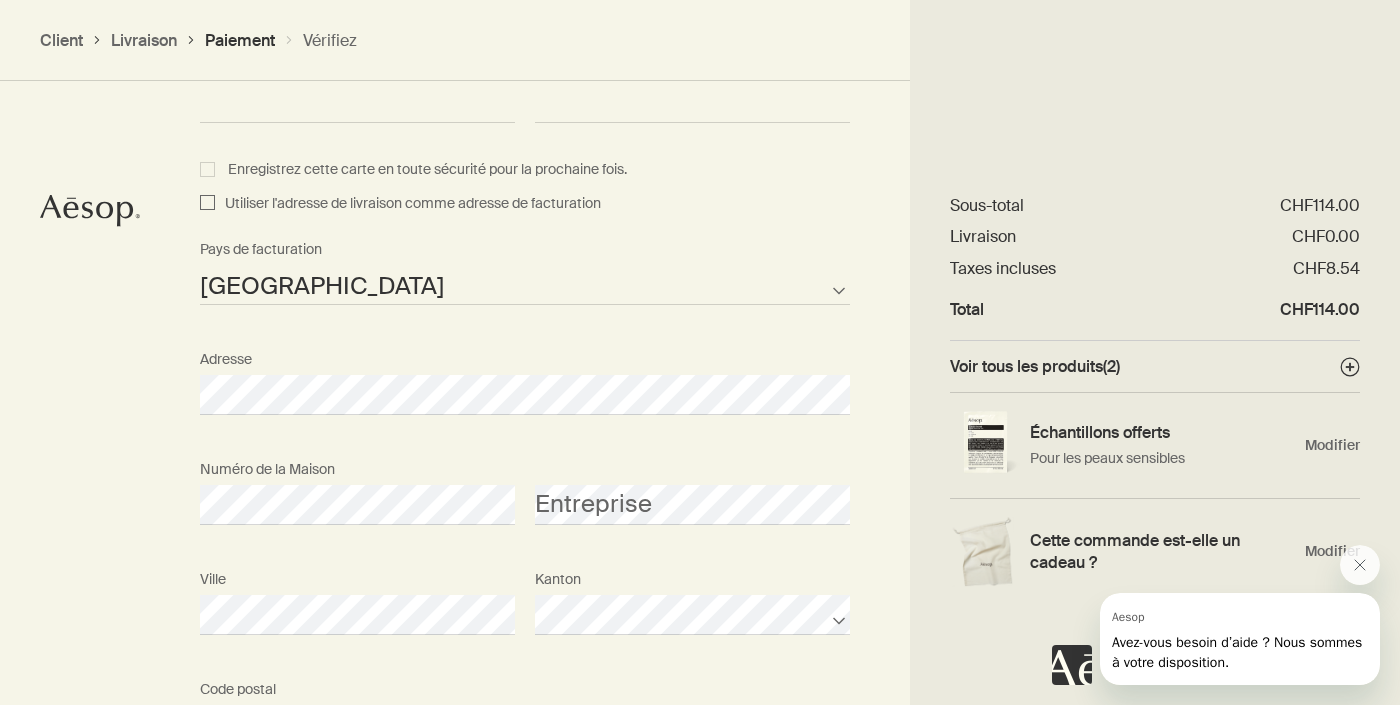scroll, scrollTop: 2092, scrollLeft: 0, axis: vertical 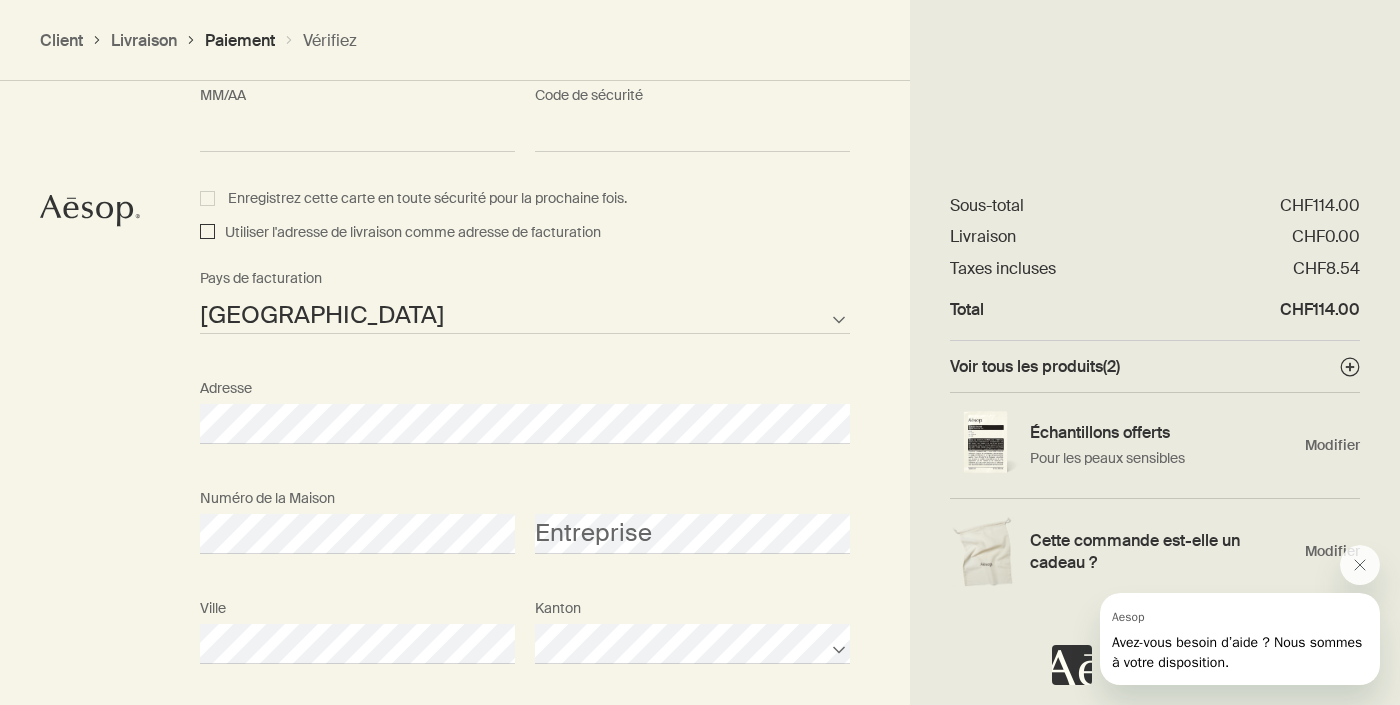 click on "Utiliser l'adresse de livraison comme adresse de facturation" at bounding box center [207, 233] 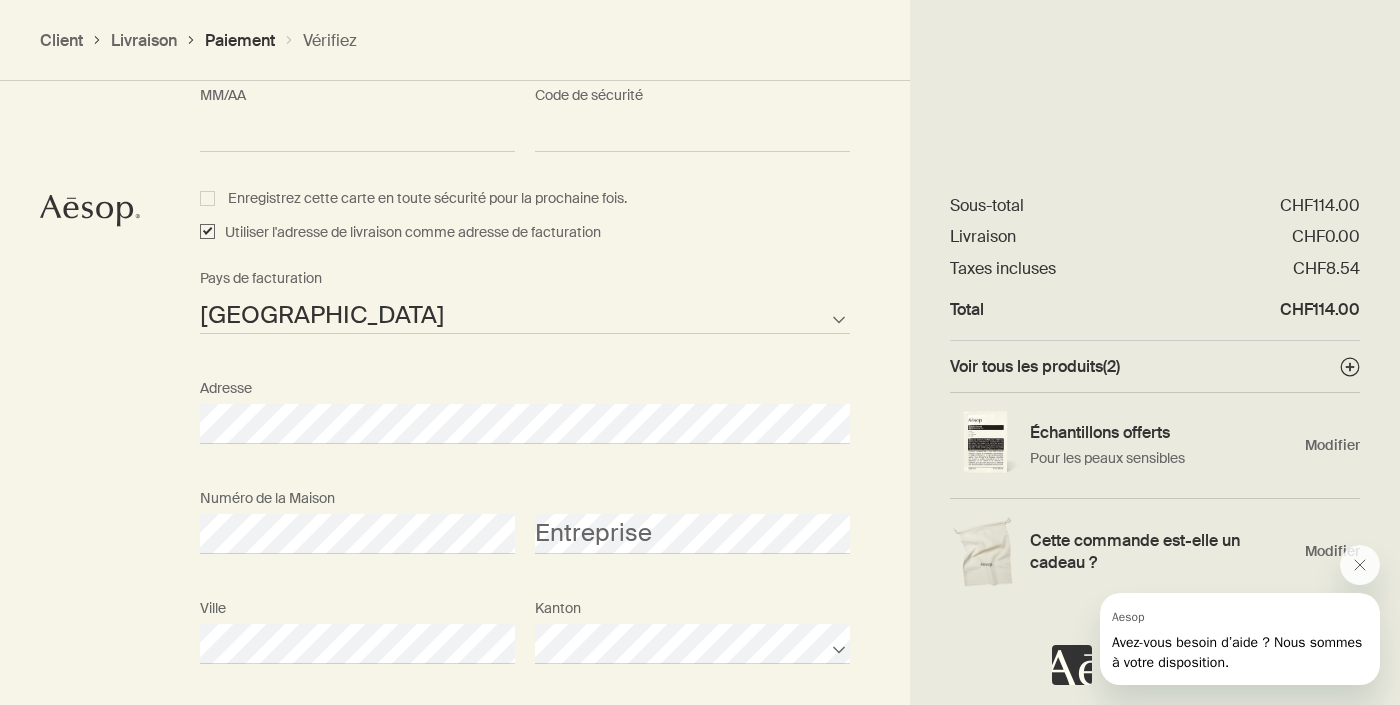 checkbox on "true" 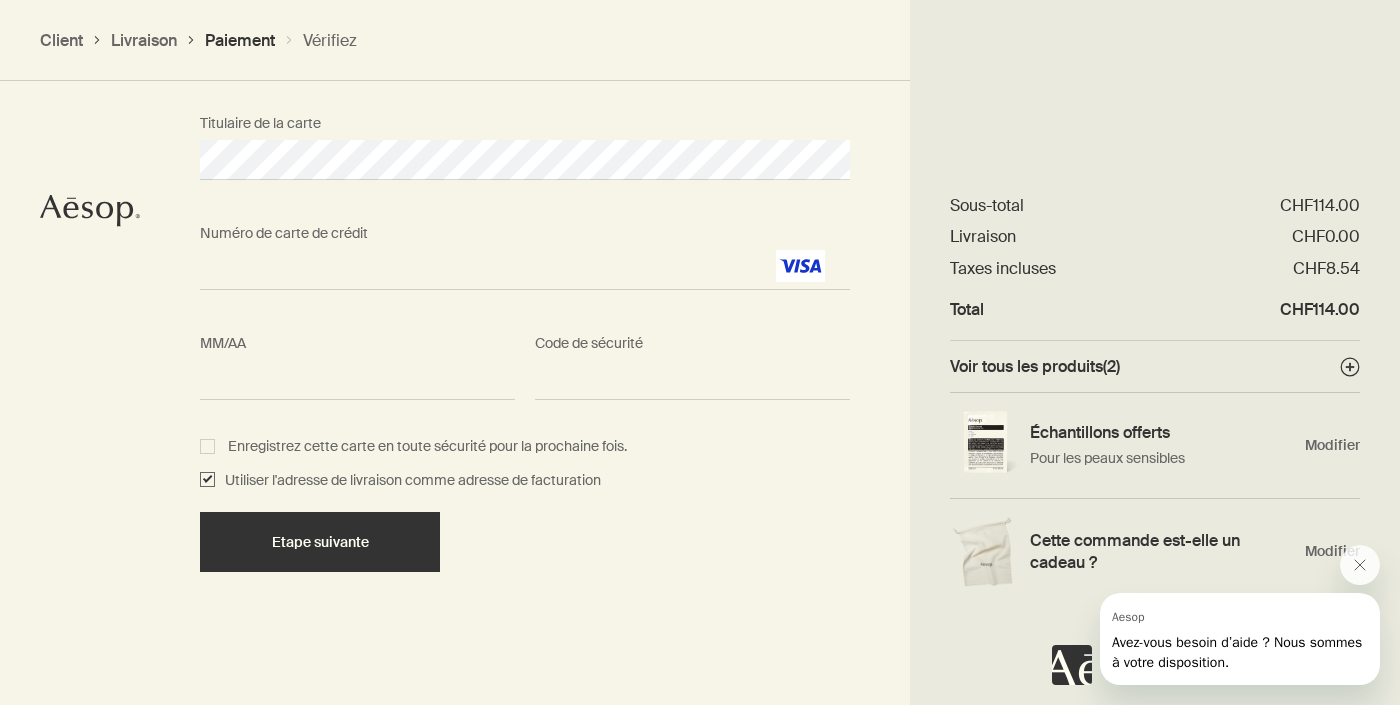scroll, scrollTop: 1845, scrollLeft: 0, axis: vertical 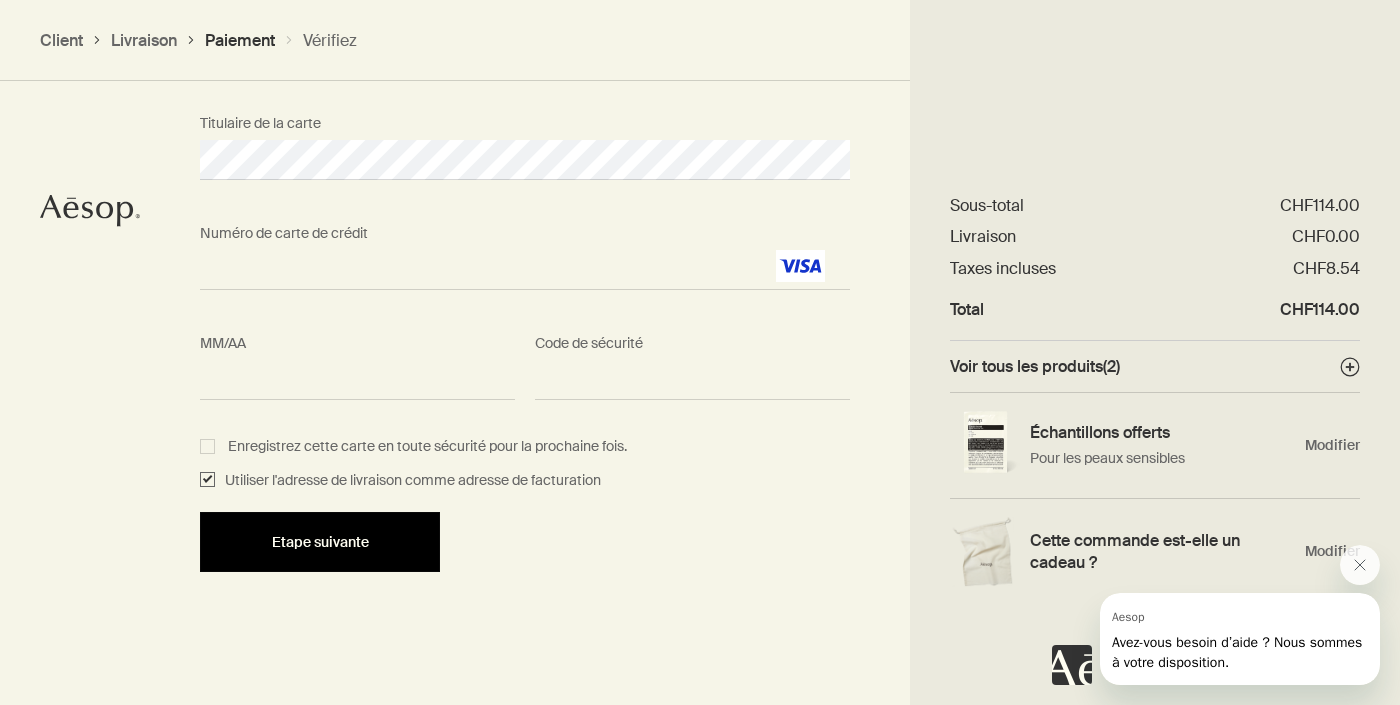 click on "Etape suivante" at bounding box center [320, 542] 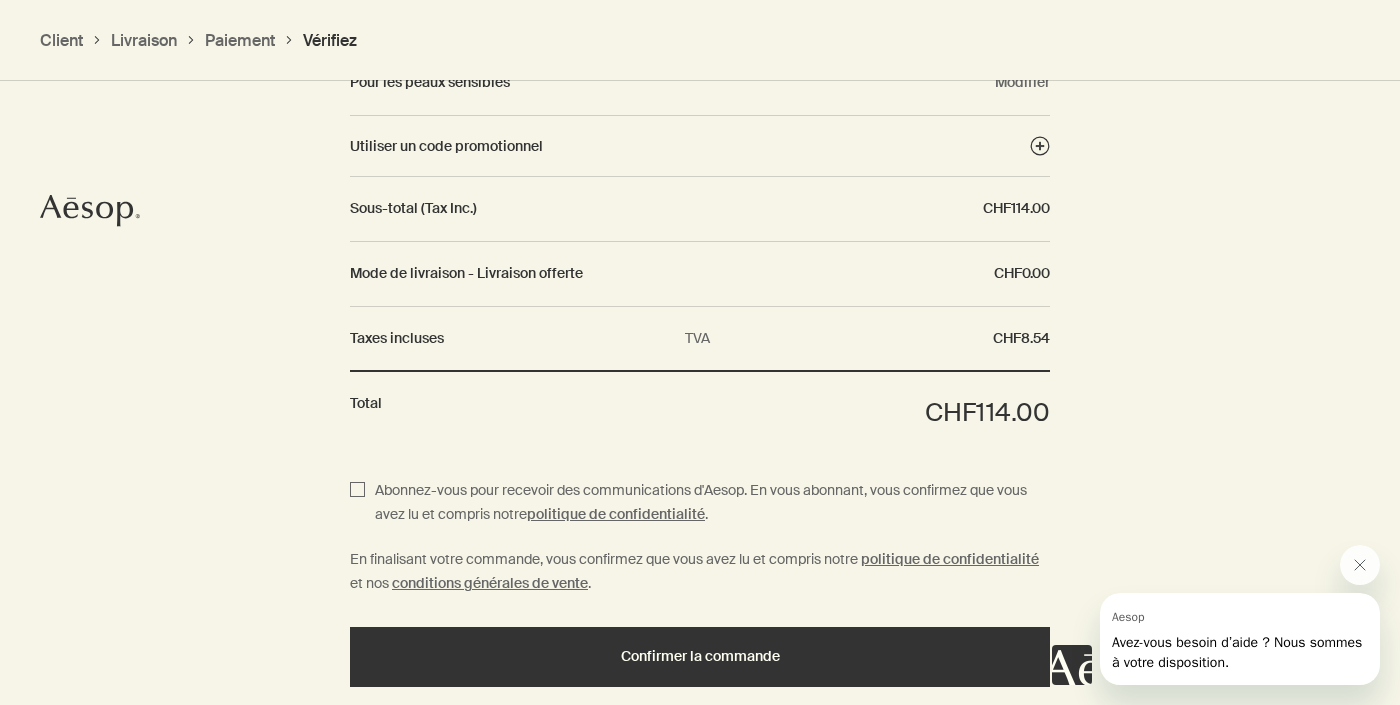 scroll, scrollTop: 2508, scrollLeft: 0, axis: vertical 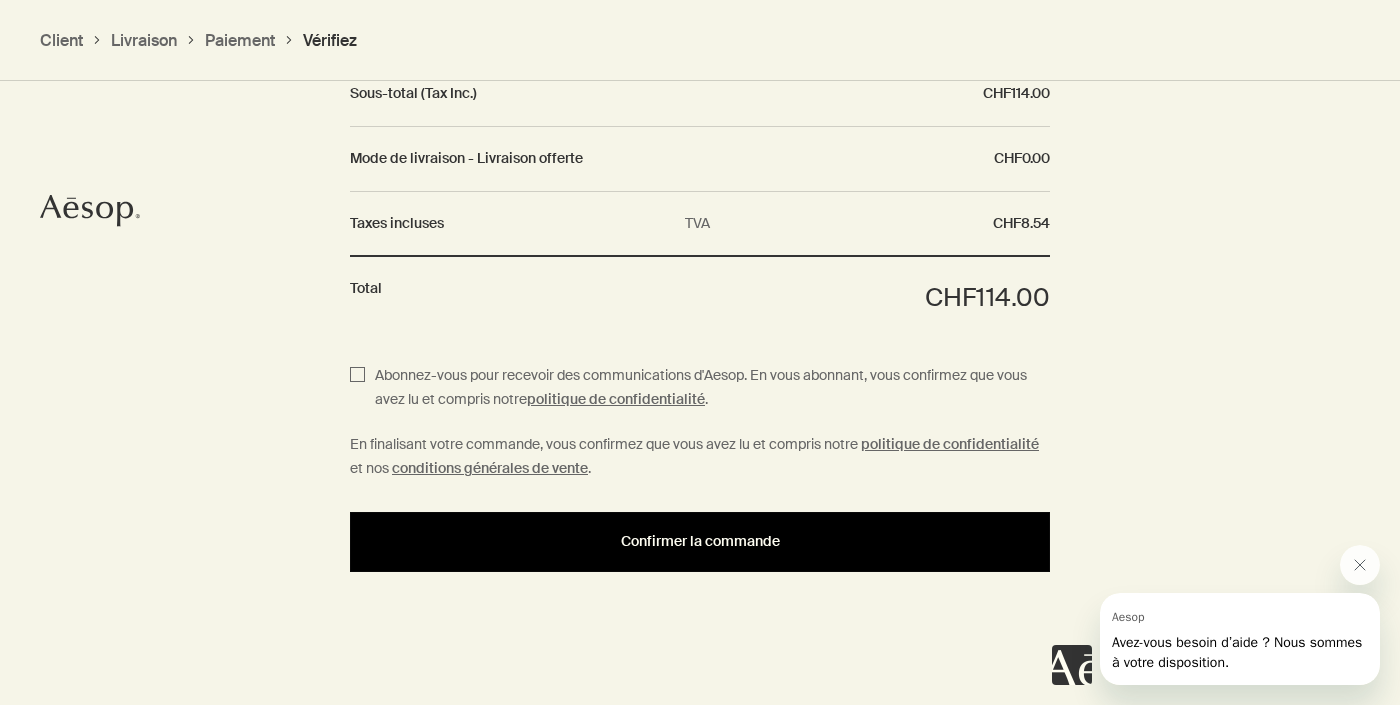 click on "Confirmer la commande" at bounding box center (700, 542) 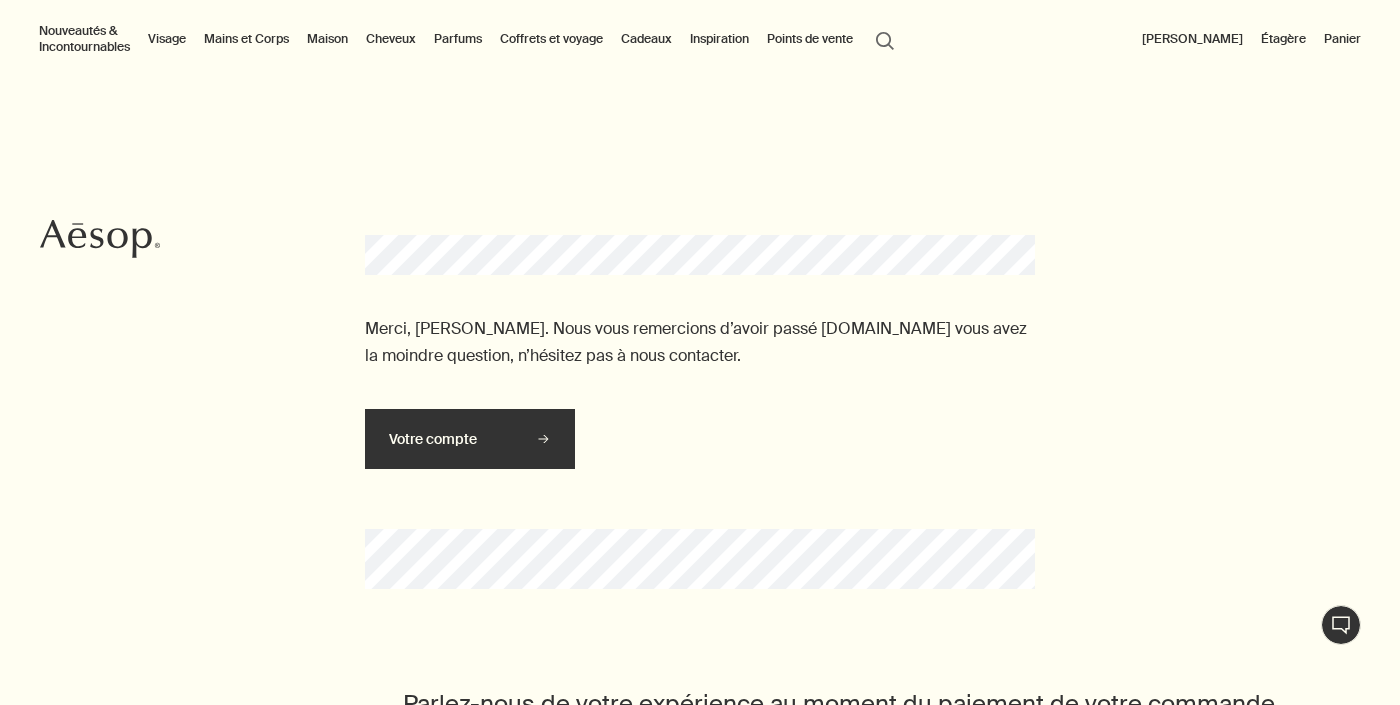 scroll, scrollTop: 0, scrollLeft: 0, axis: both 